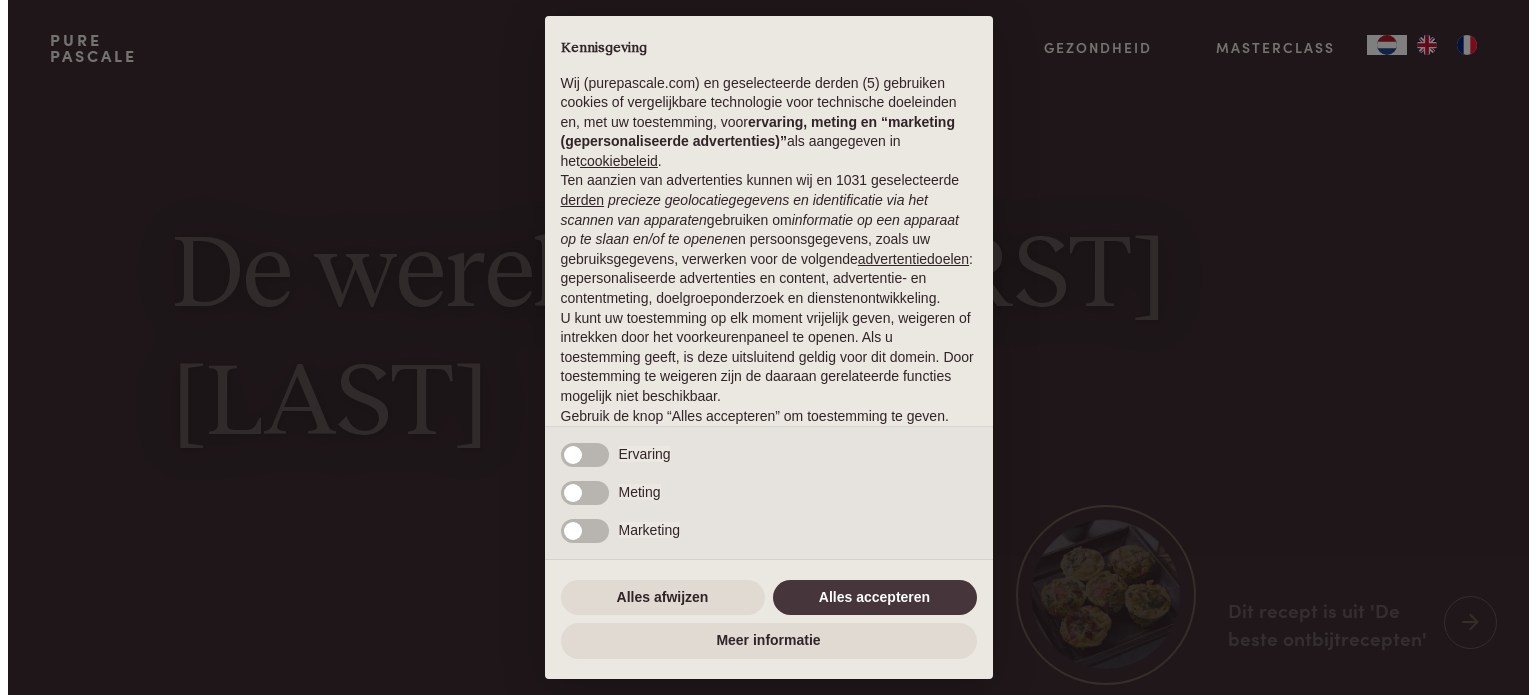 scroll, scrollTop: 0, scrollLeft: 0, axis: both 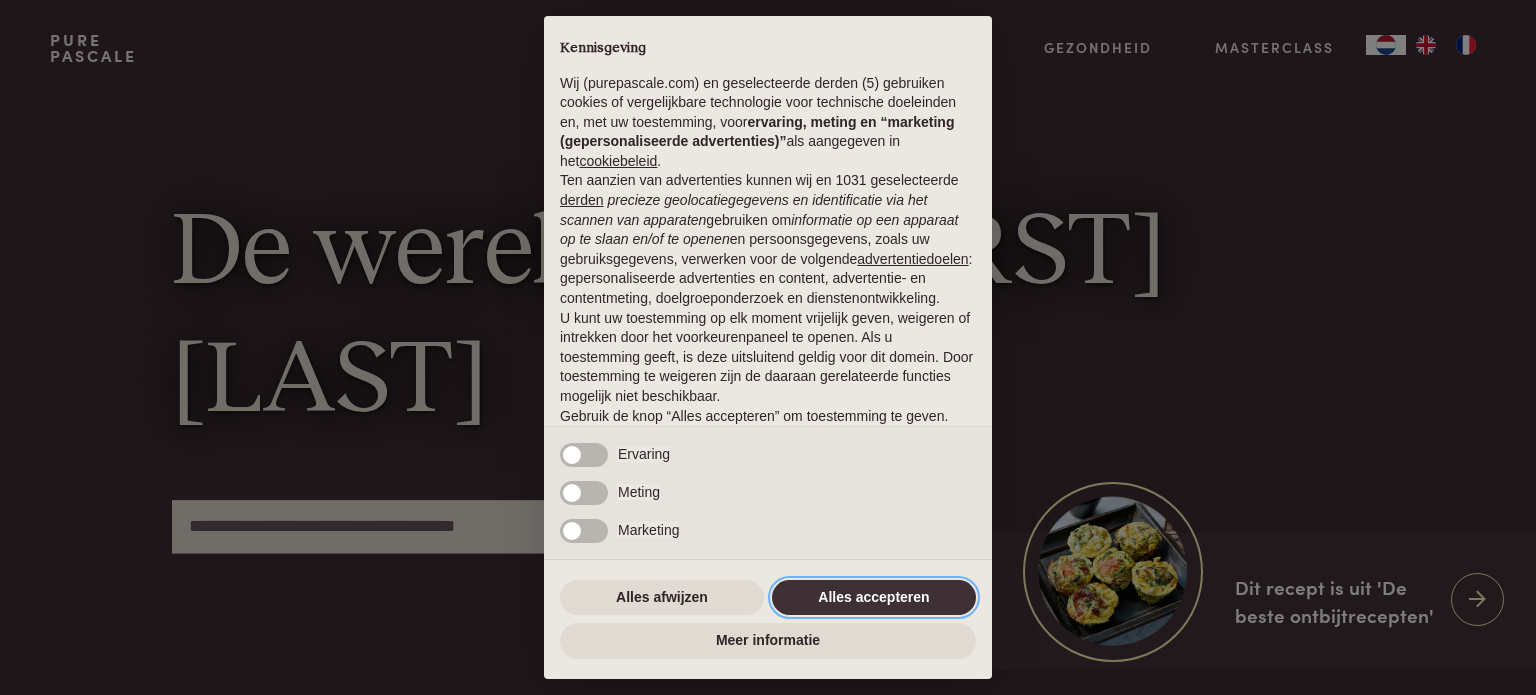 click on "Alles accepteren" at bounding box center (874, 598) 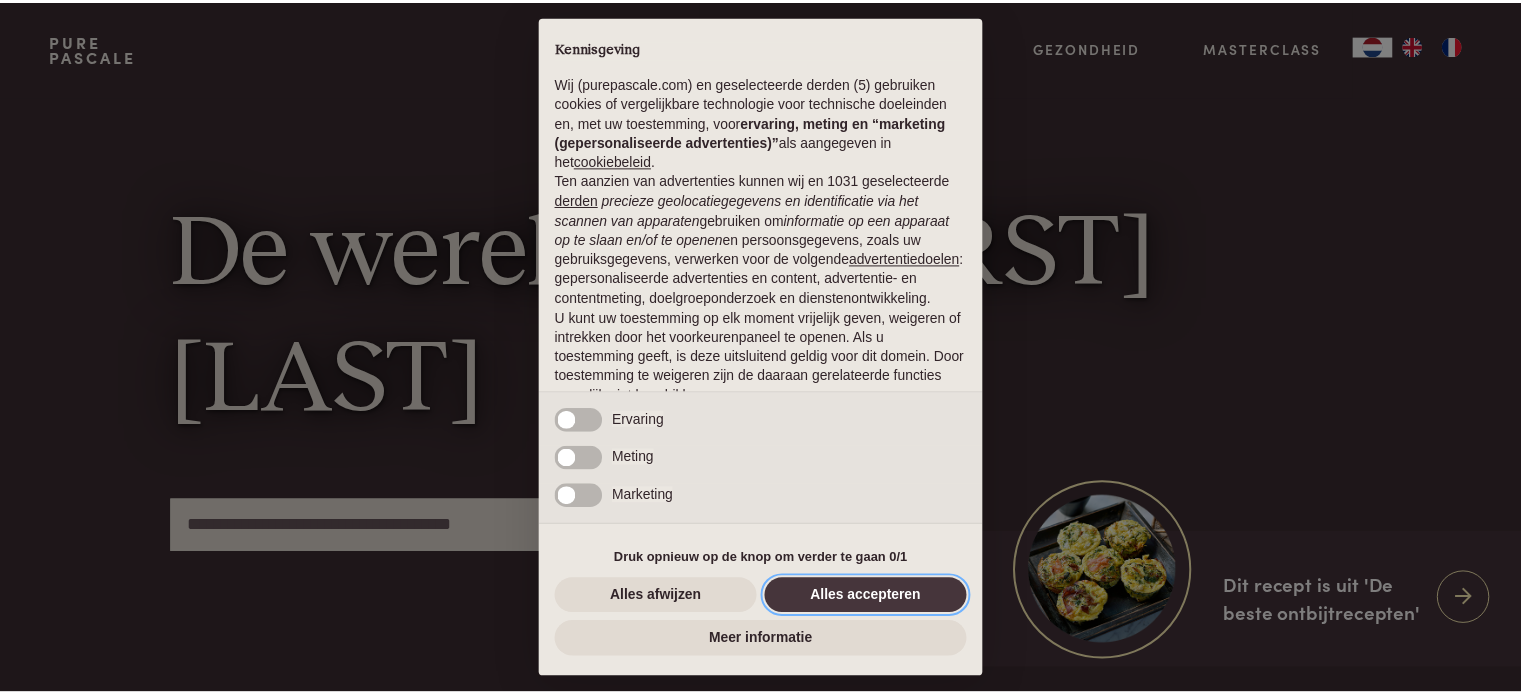 scroll, scrollTop: 108, scrollLeft: 0, axis: vertical 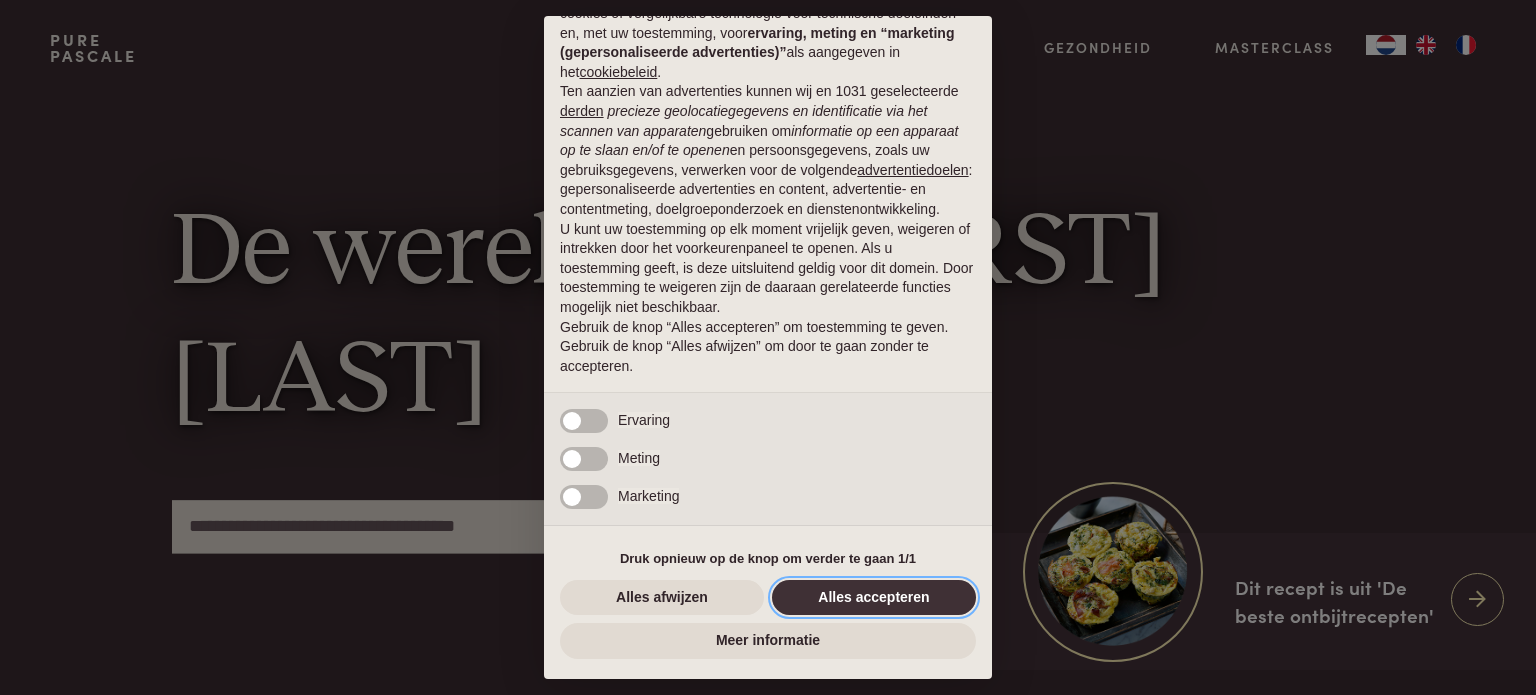 click on "Alles accepteren" at bounding box center [874, 598] 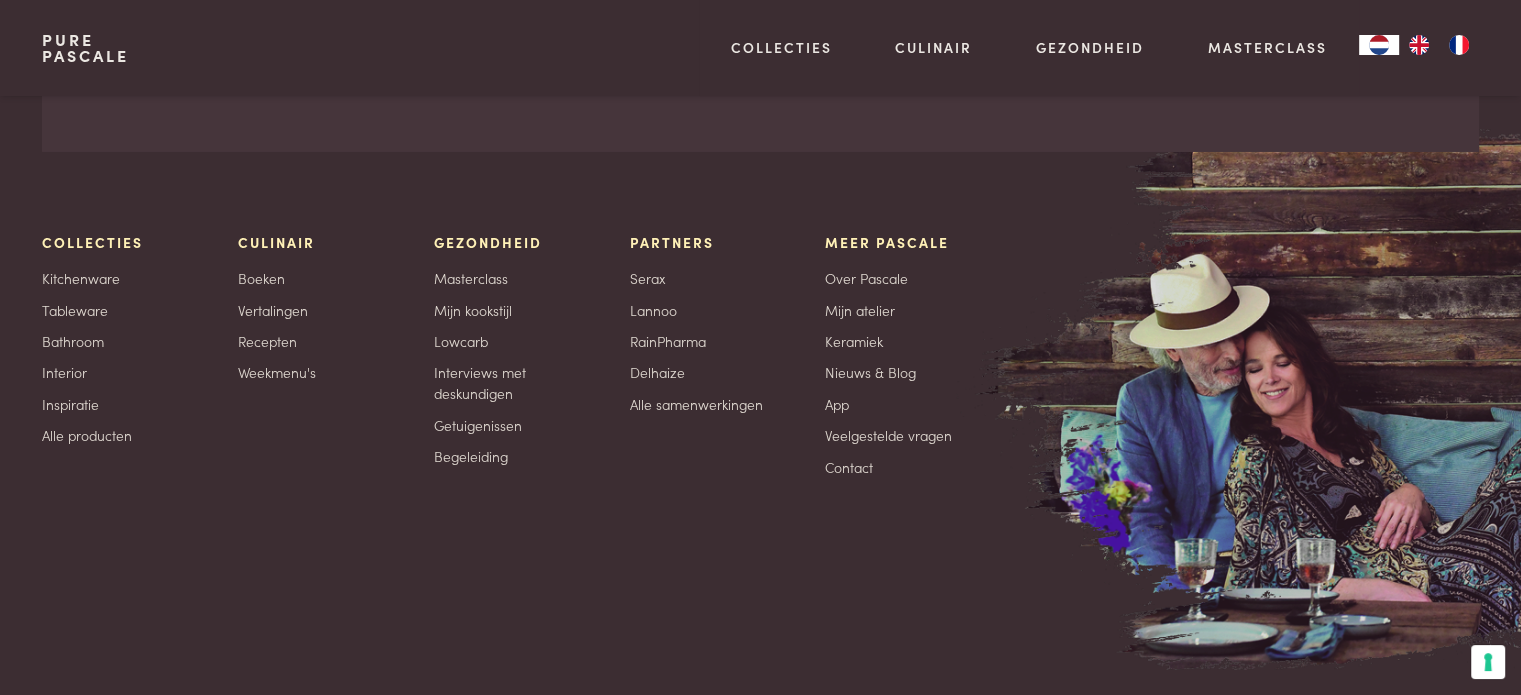 scroll, scrollTop: 7030, scrollLeft: 0, axis: vertical 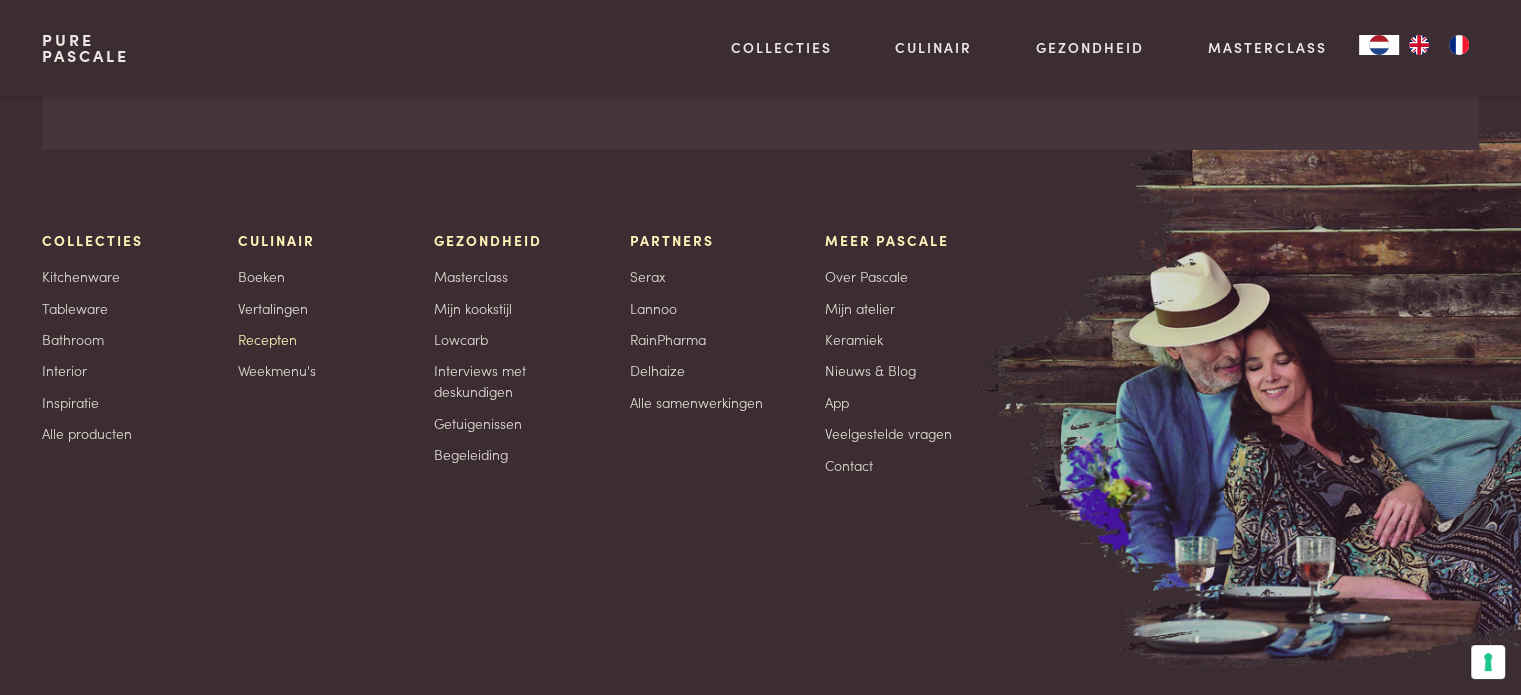 click on "Recepten" at bounding box center (267, 339) 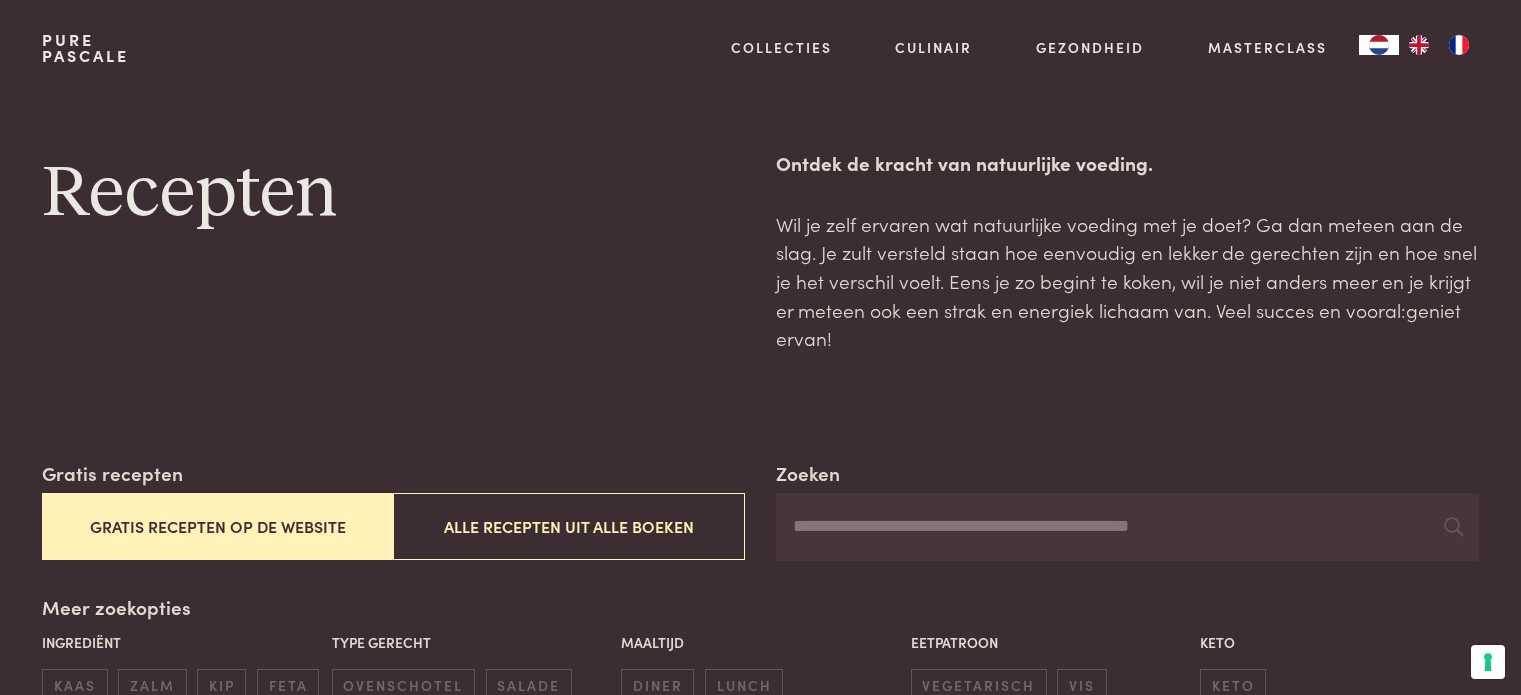 scroll, scrollTop: 0, scrollLeft: 0, axis: both 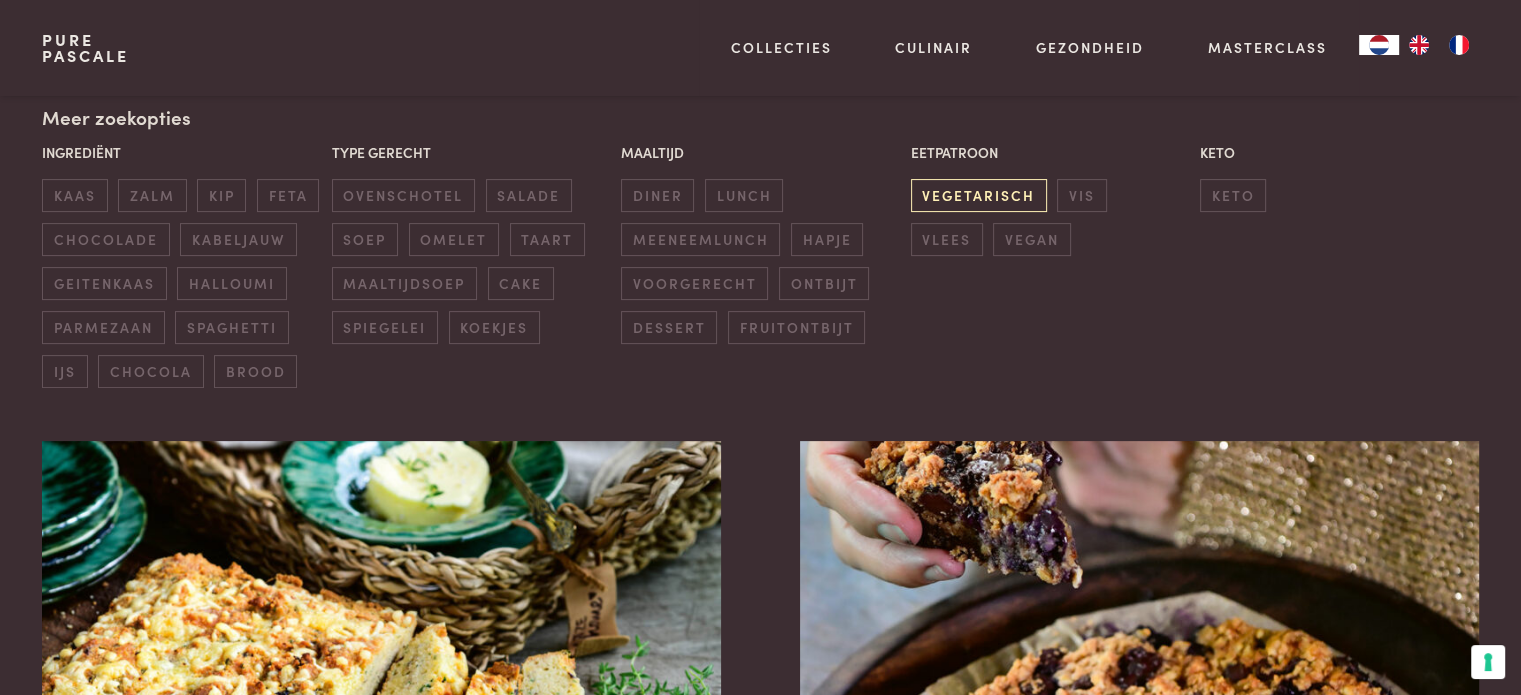 click on "vegetarisch" at bounding box center (979, 195) 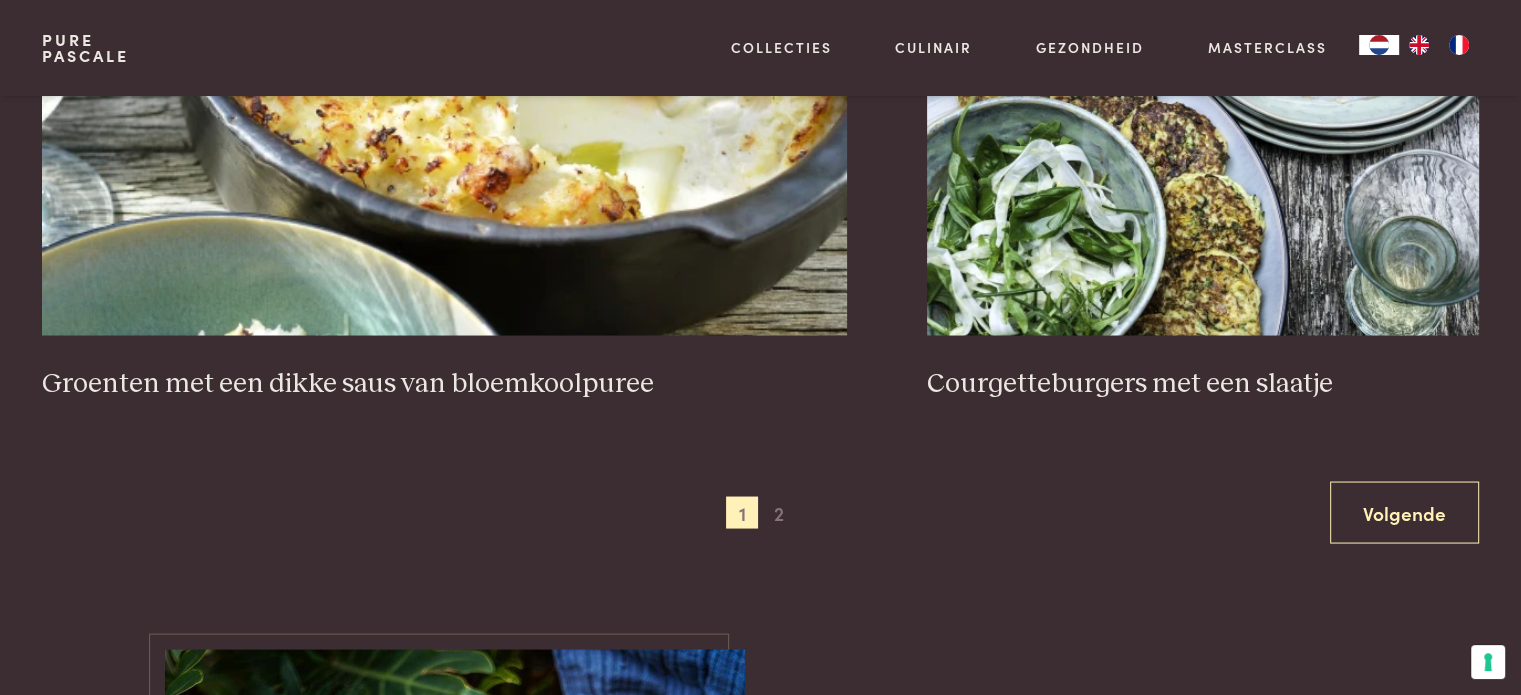scroll, scrollTop: 3728, scrollLeft: 0, axis: vertical 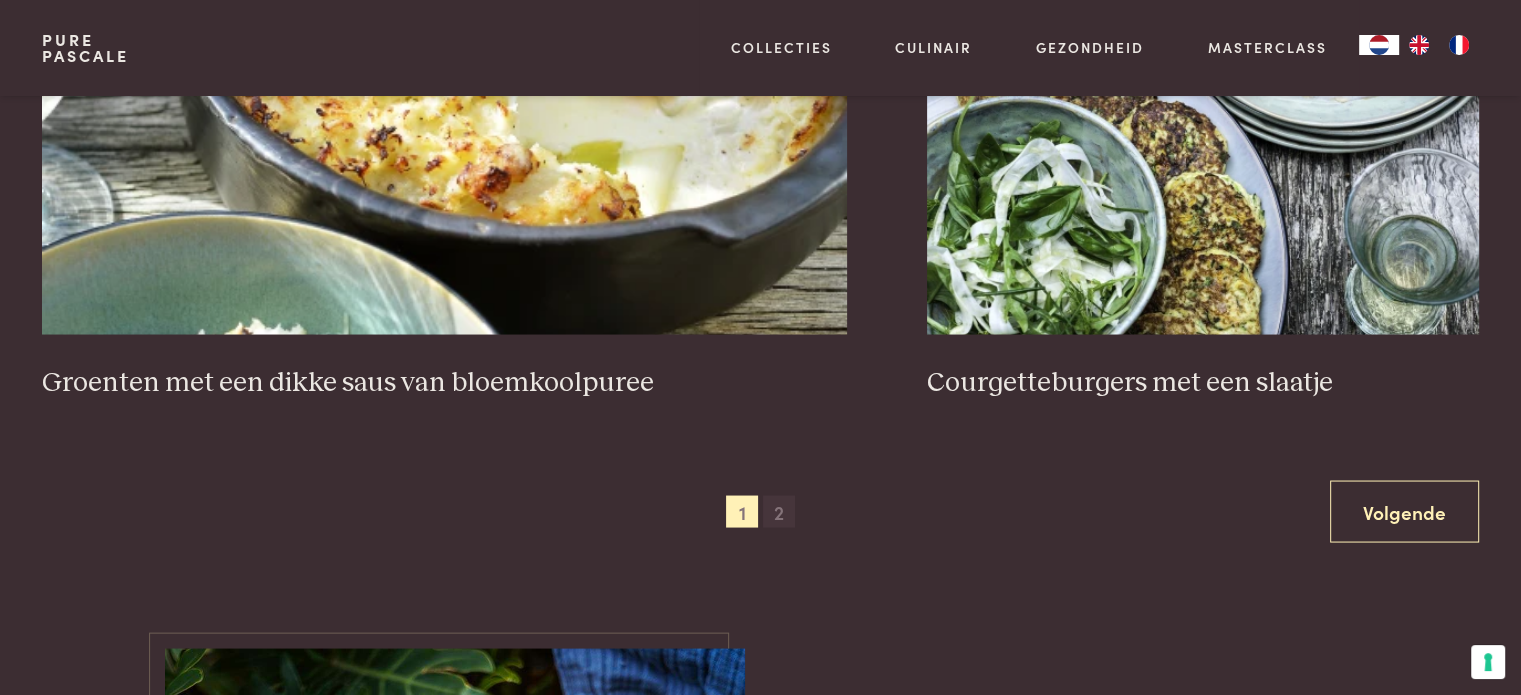 click on "2" at bounding box center (779, 511) 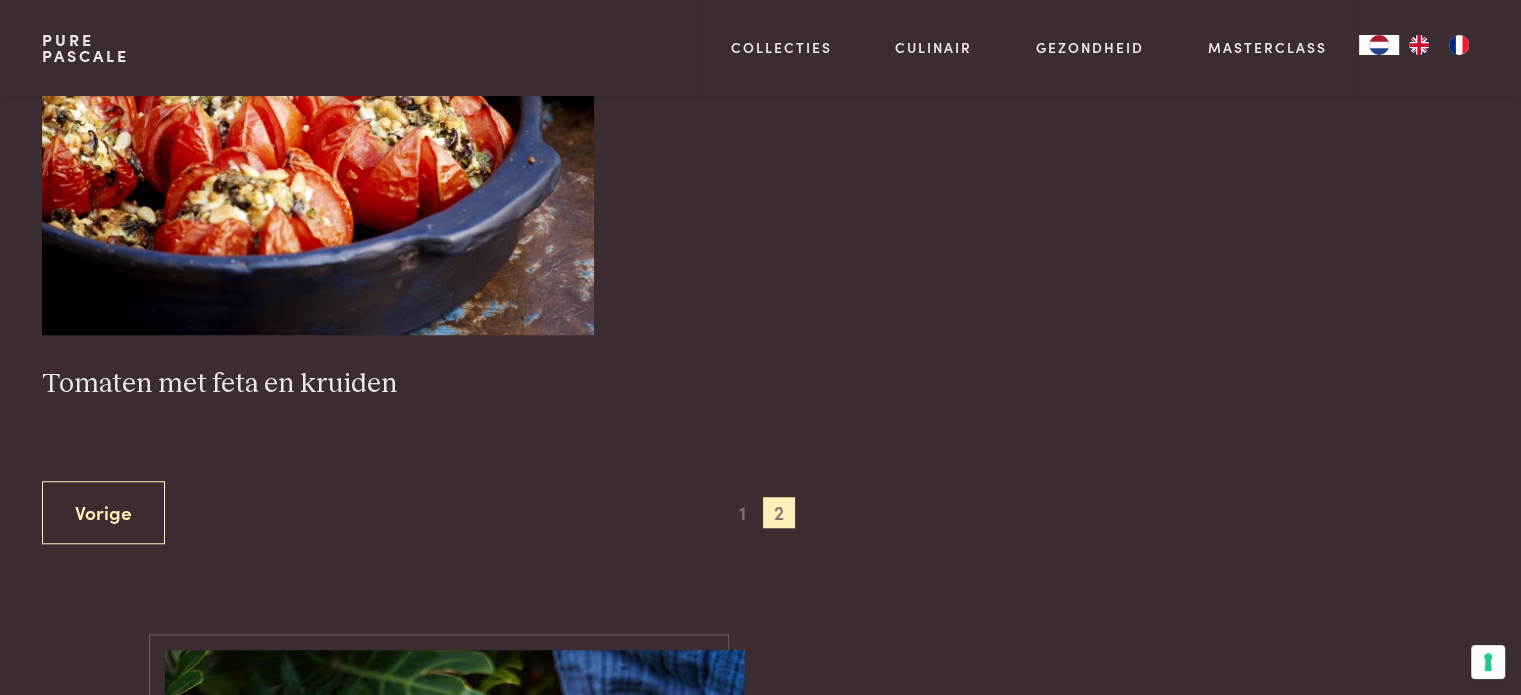 scroll, scrollTop: 1543, scrollLeft: 0, axis: vertical 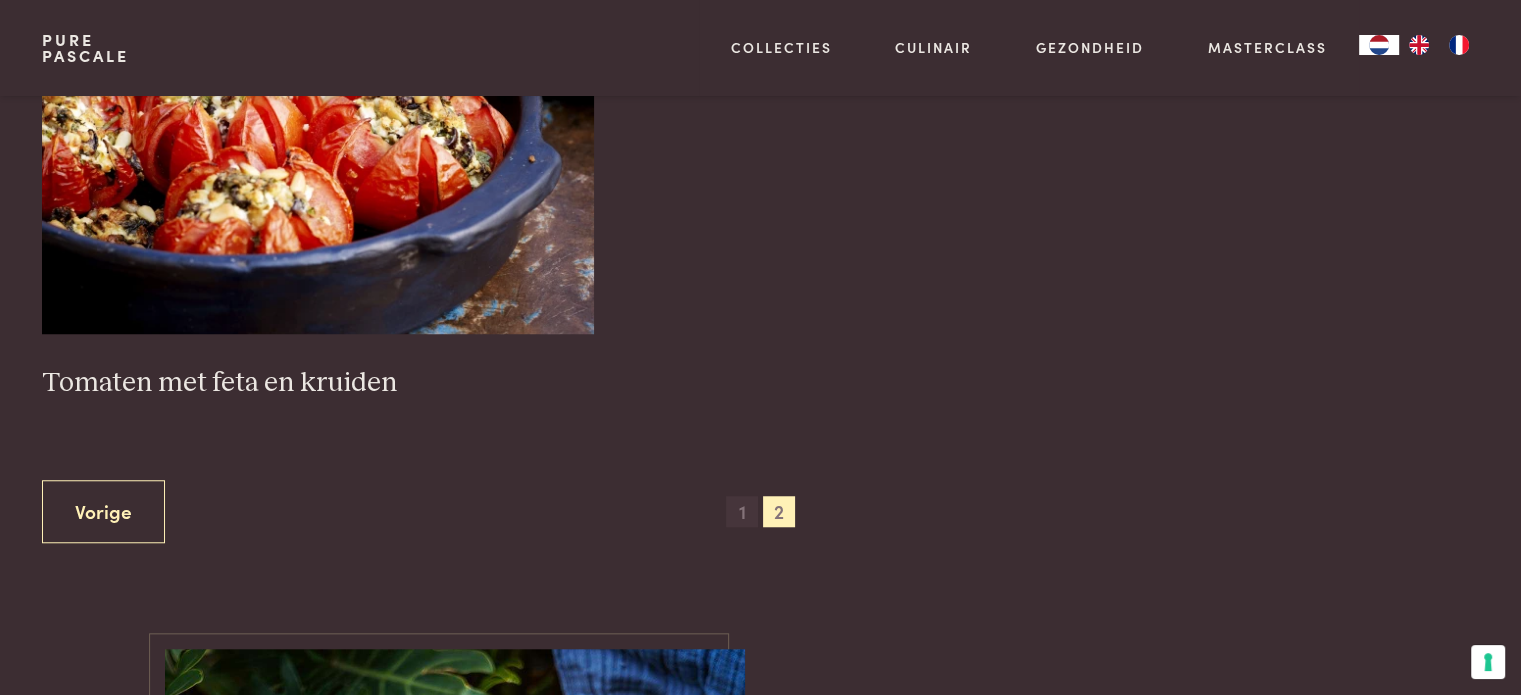 click on "1" at bounding box center (742, 512) 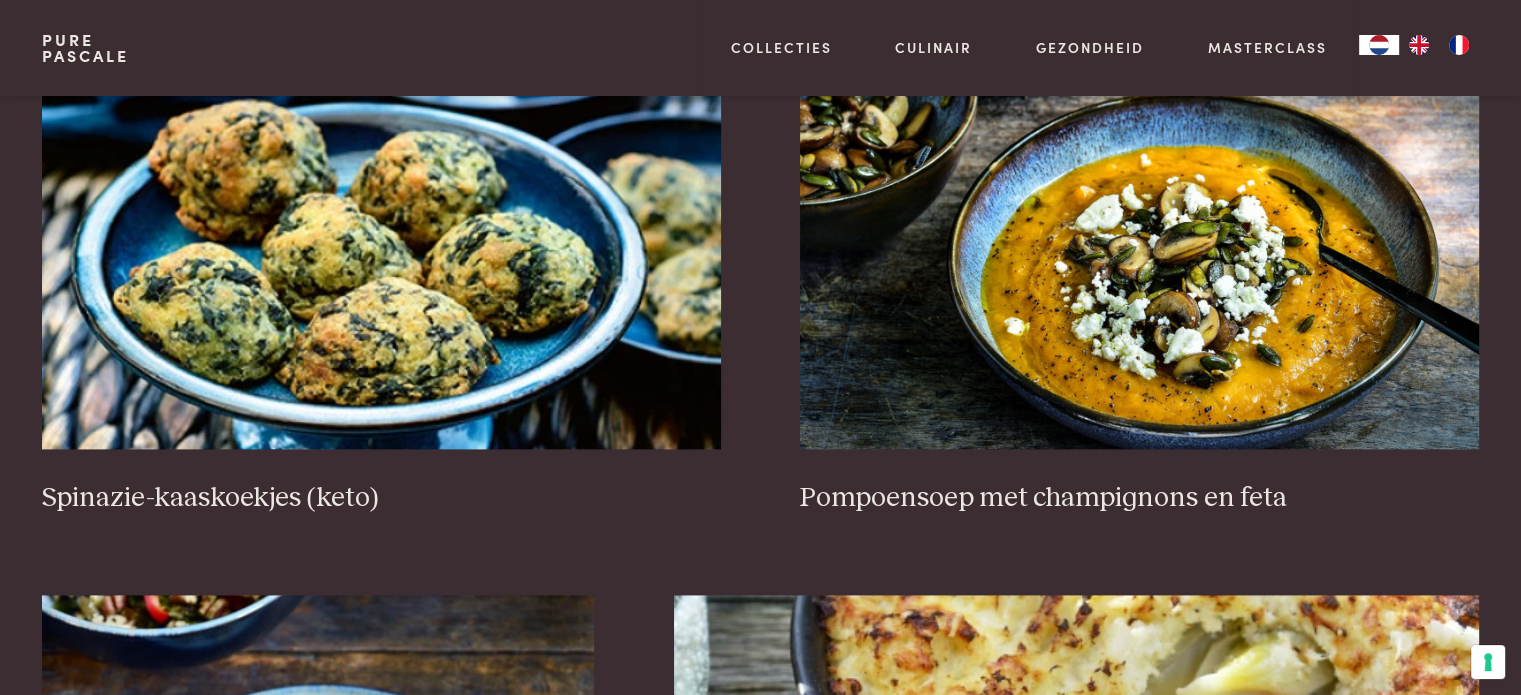 scroll, scrollTop: 2527, scrollLeft: 0, axis: vertical 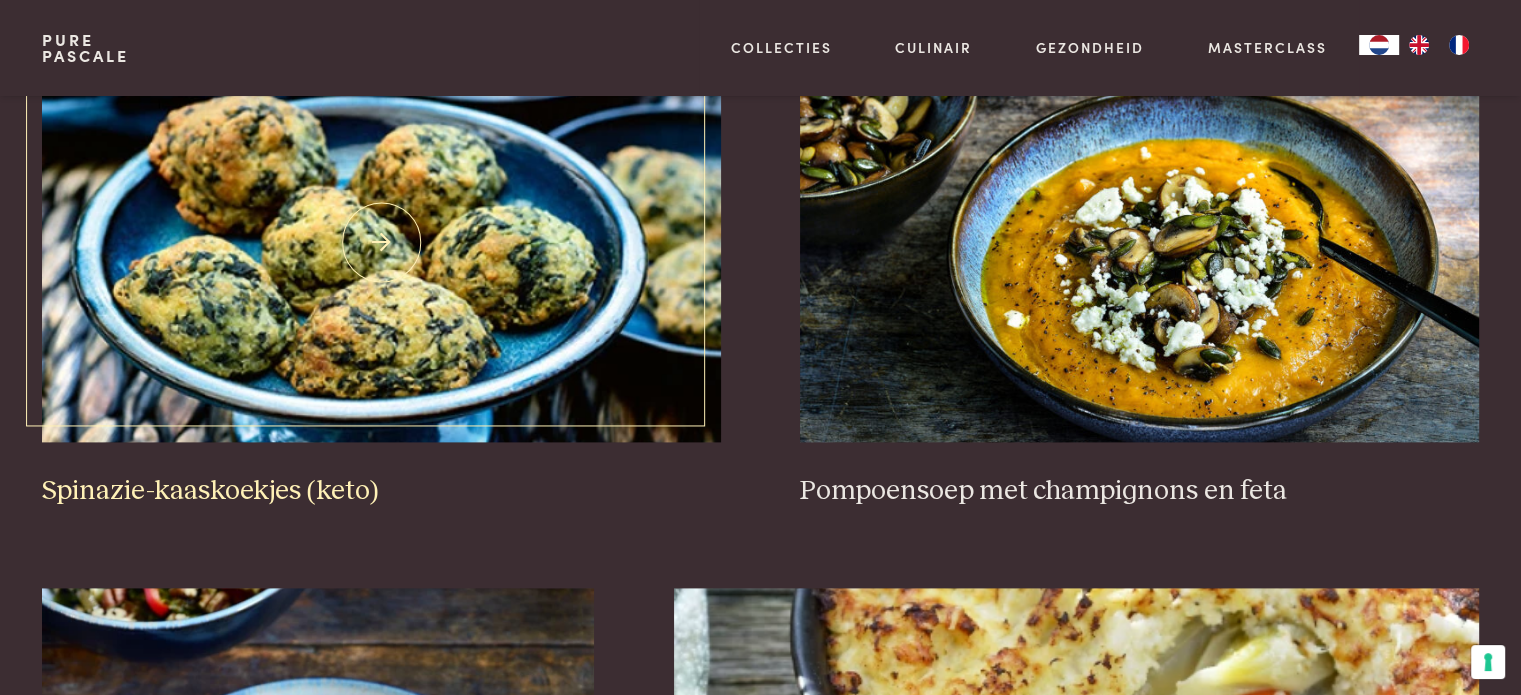 click at bounding box center (381, 242) 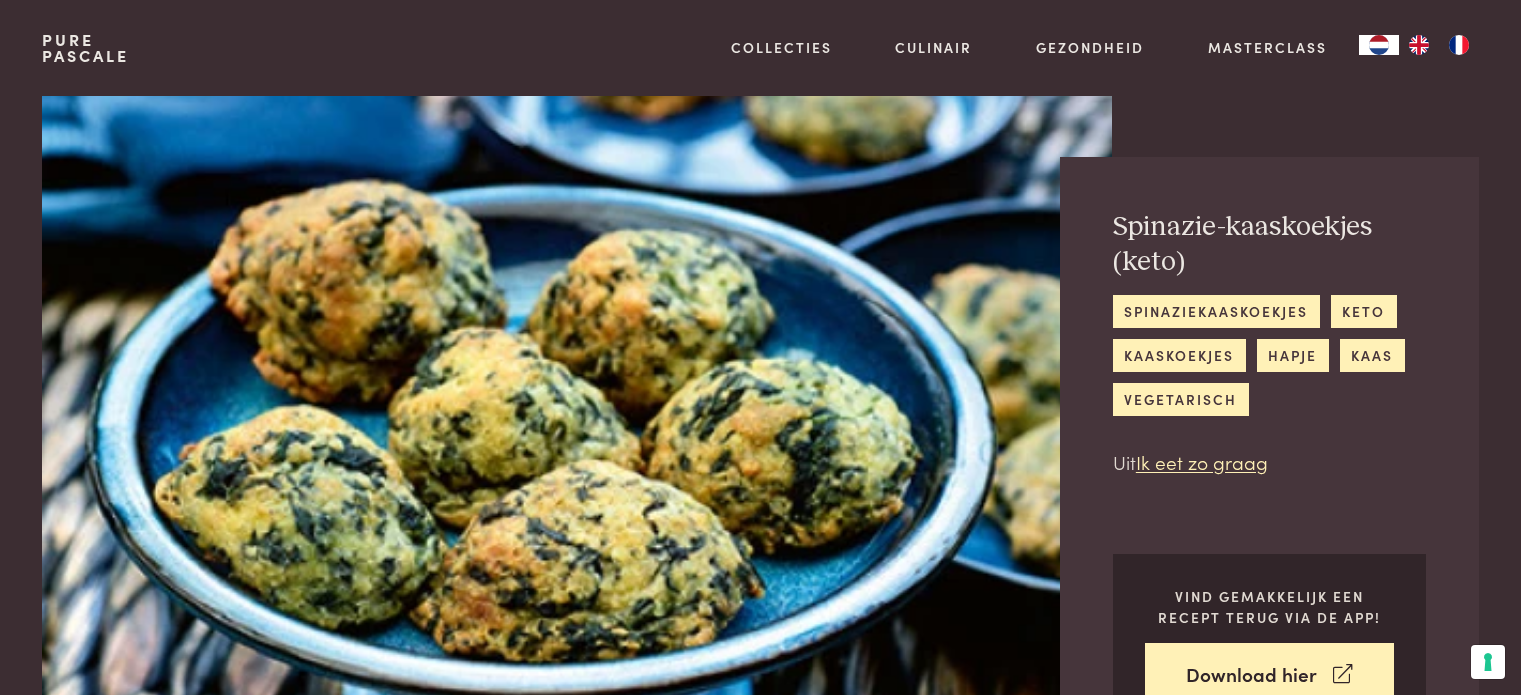 scroll, scrollTop: 0, scrollLeft: 0, axis: both 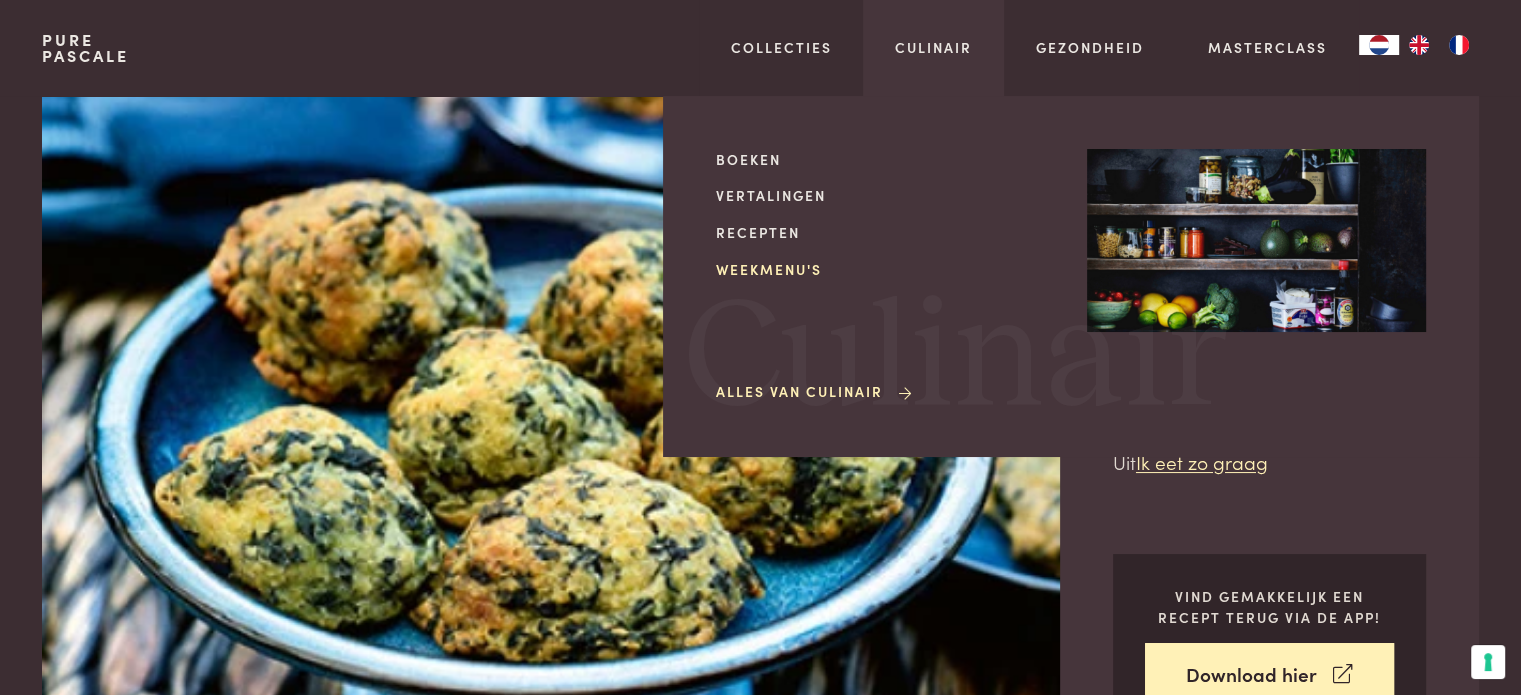 click on "Weekmenu's" at bounding box center [885, 269] 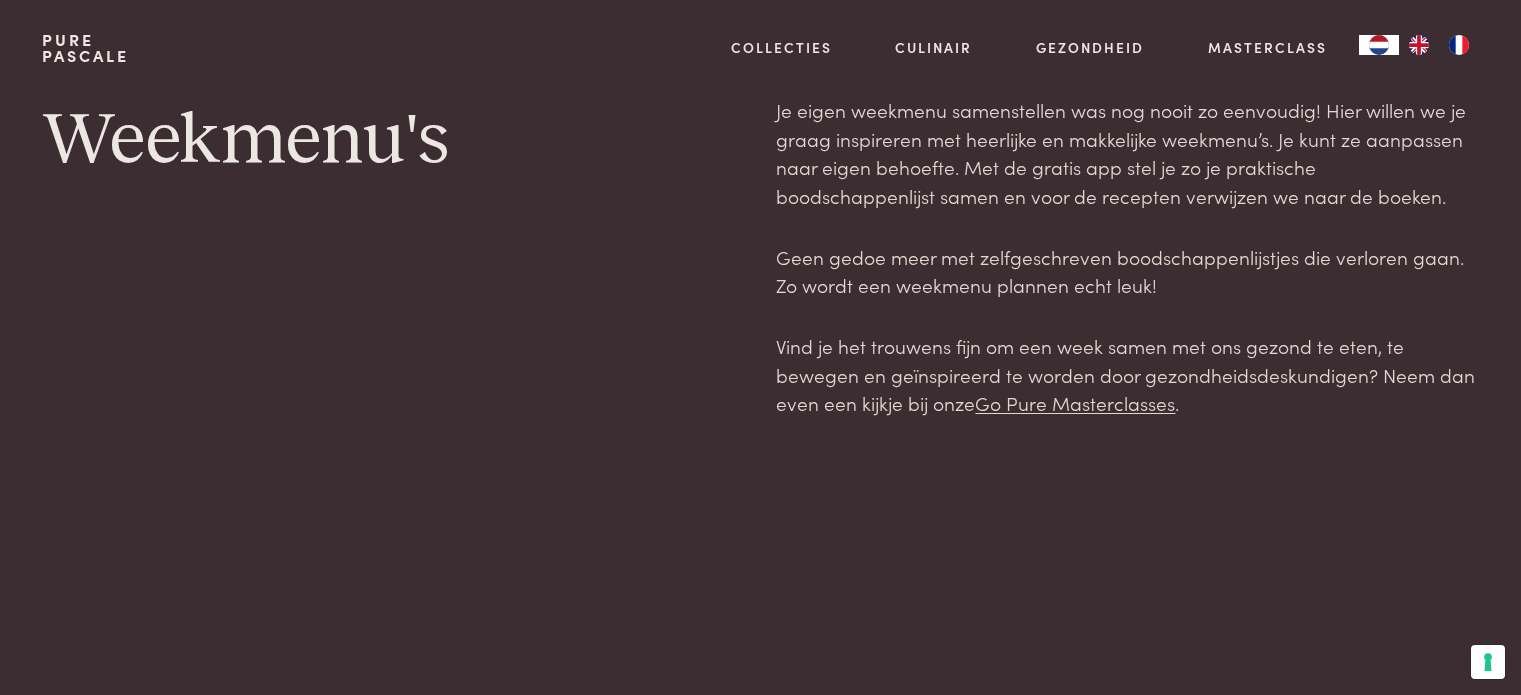 scroll, scrollTop: 0, scrollLeft: 0, axis: both 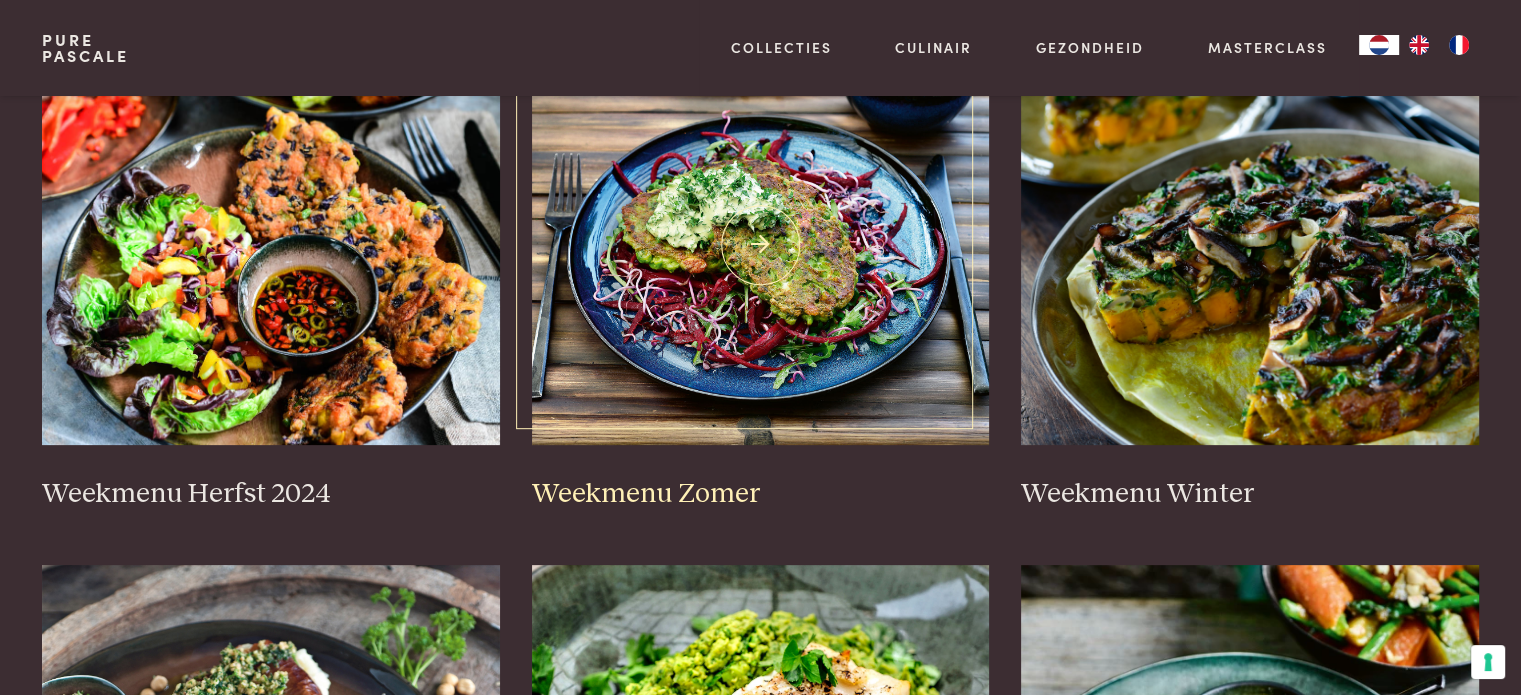 click at bounding box center [761, 245] 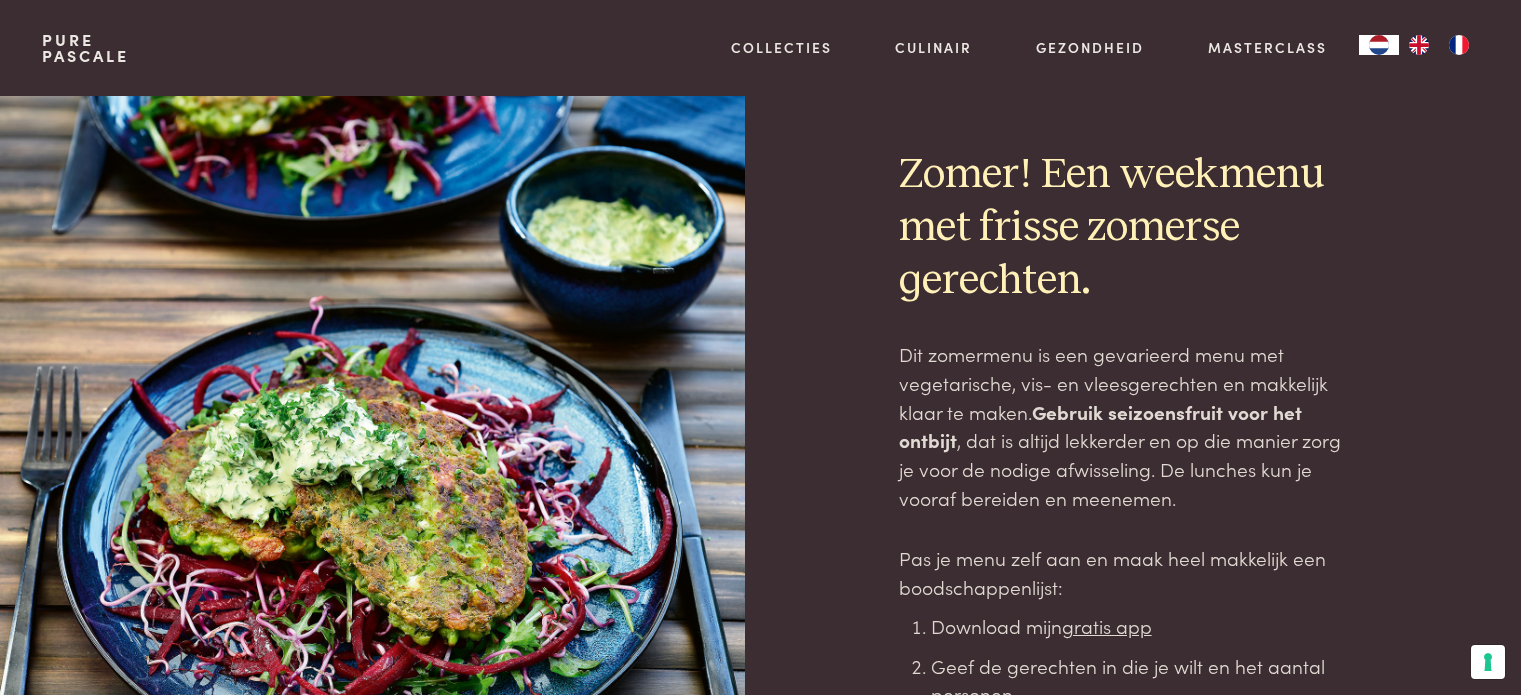 scroll, scrollTop: 0, scrollLeft: 0, axis: both 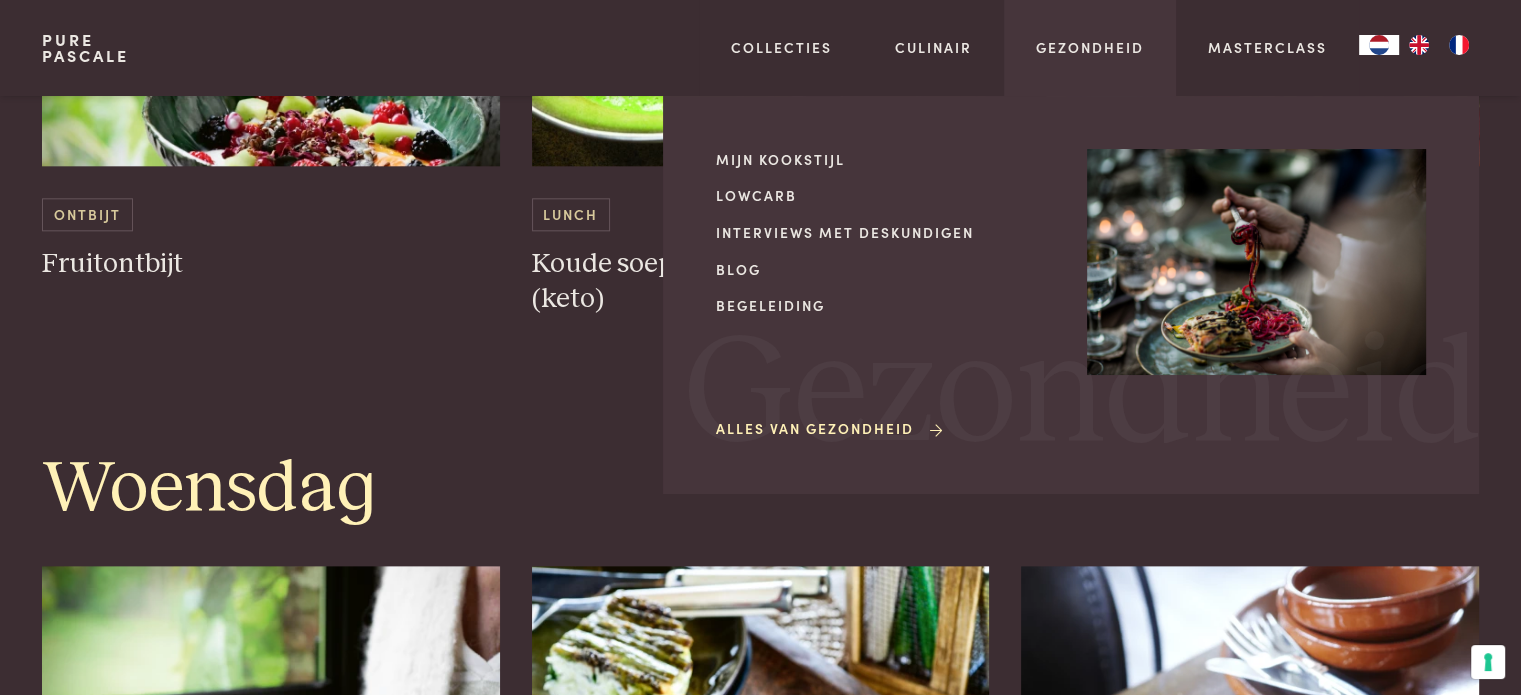 click on "Mijn kookstijl   Lowcarb   Interviews met deskundigen   Blog   Begeleiding   Alles van Gezondheid" at bounding box center (885, 295) 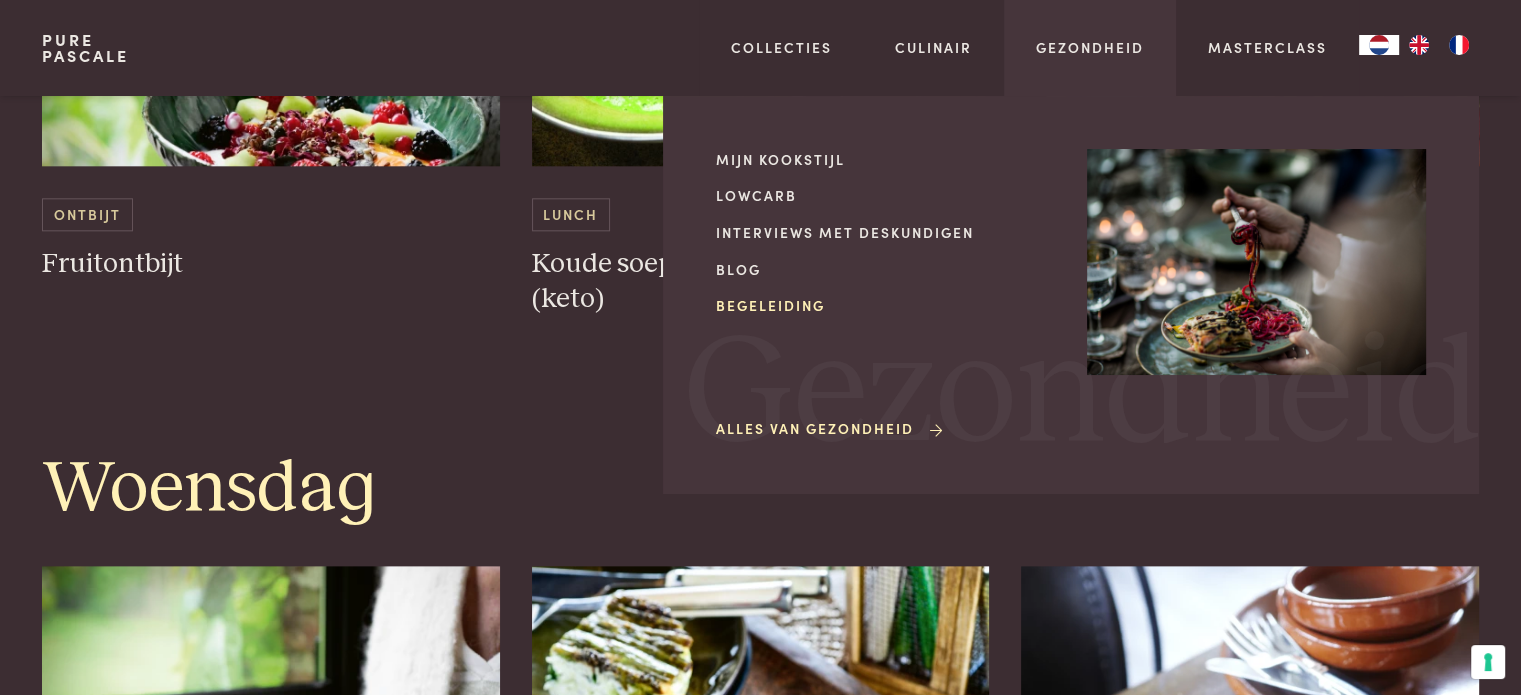 click on "Begeleiding" at bounding box center [885, 305] 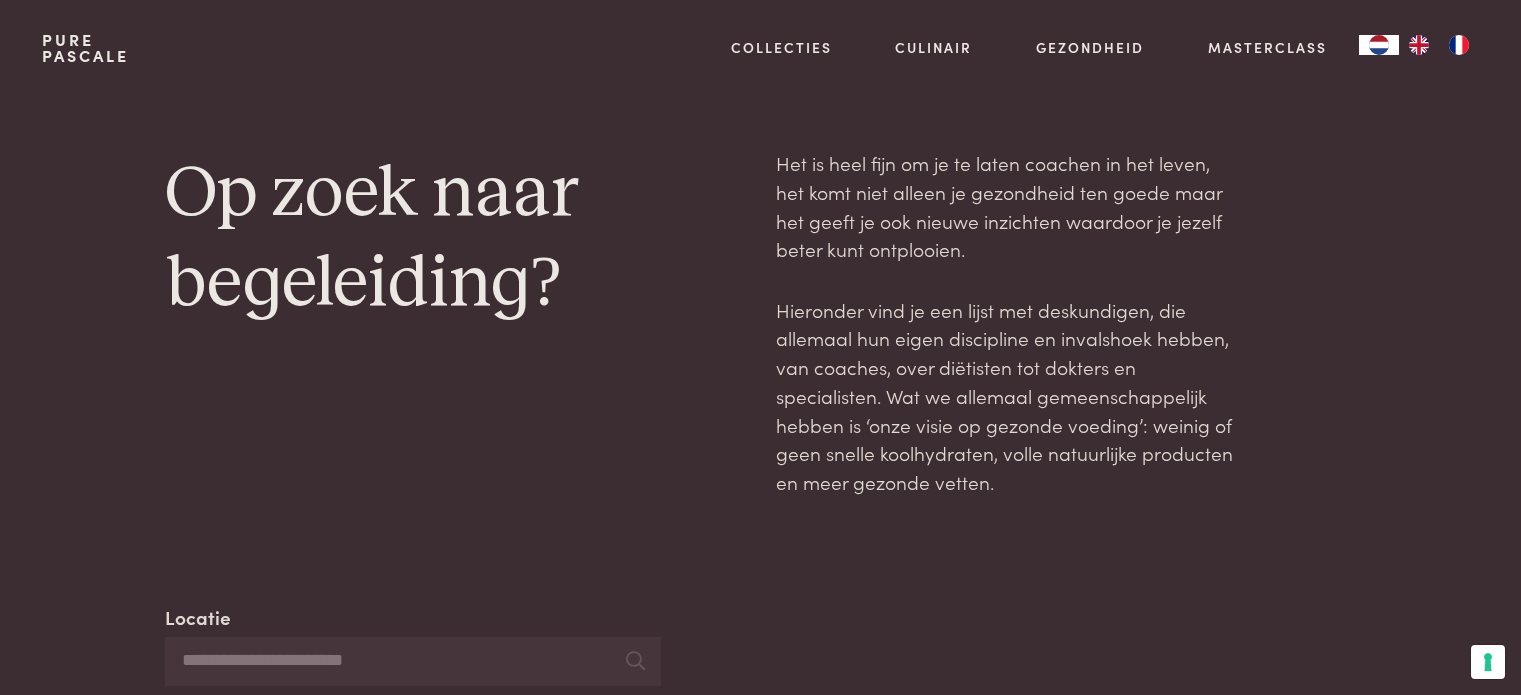 scroll, scrollTop: 0, scrollLeft: 0, axis: both 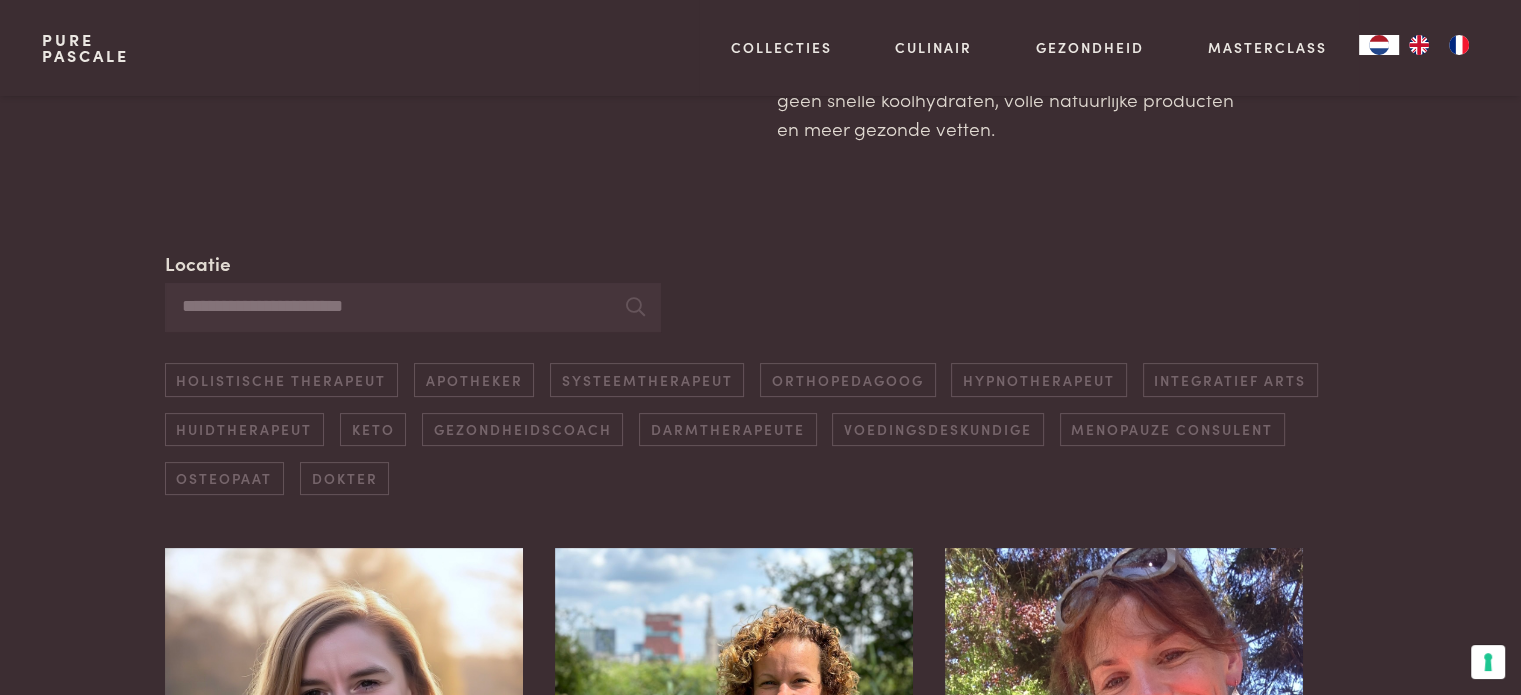 click on "Locatie" at bounding box center [413, 307] 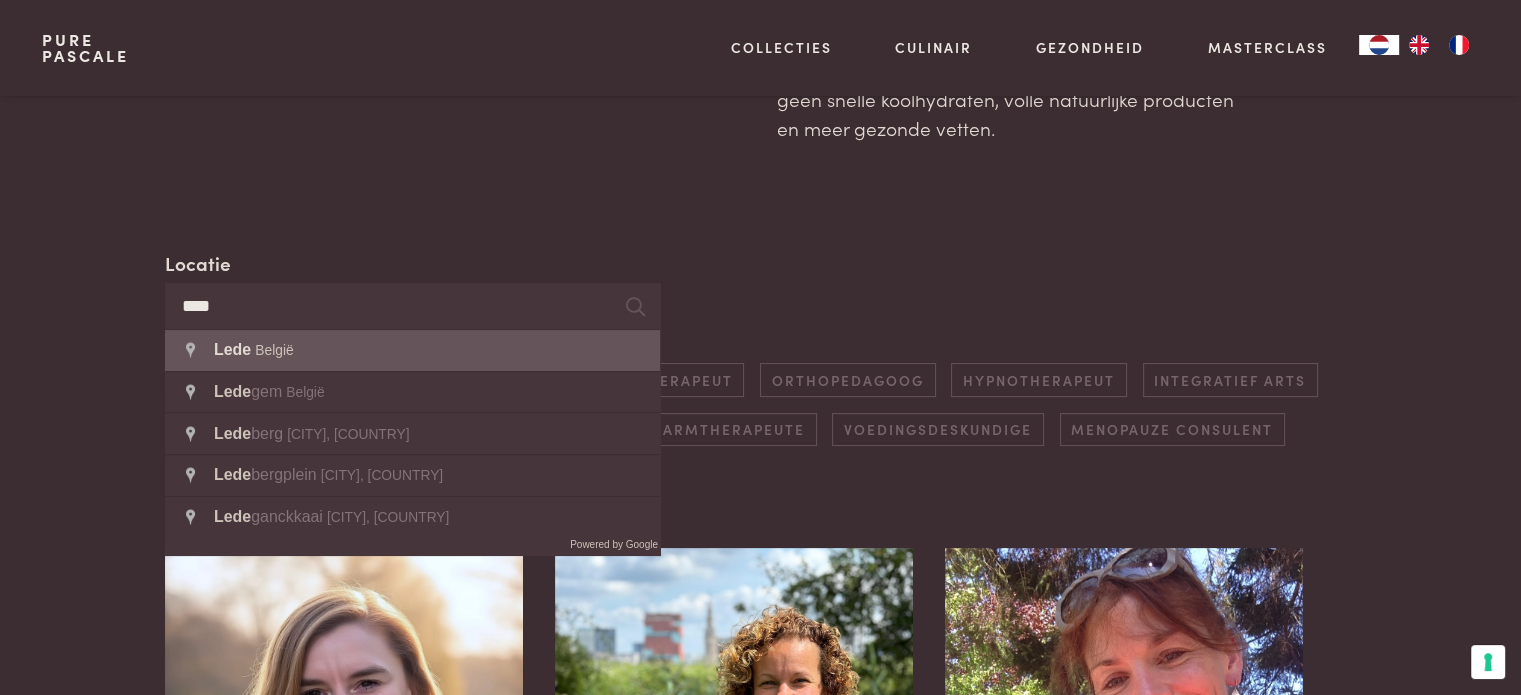 type on "**********" 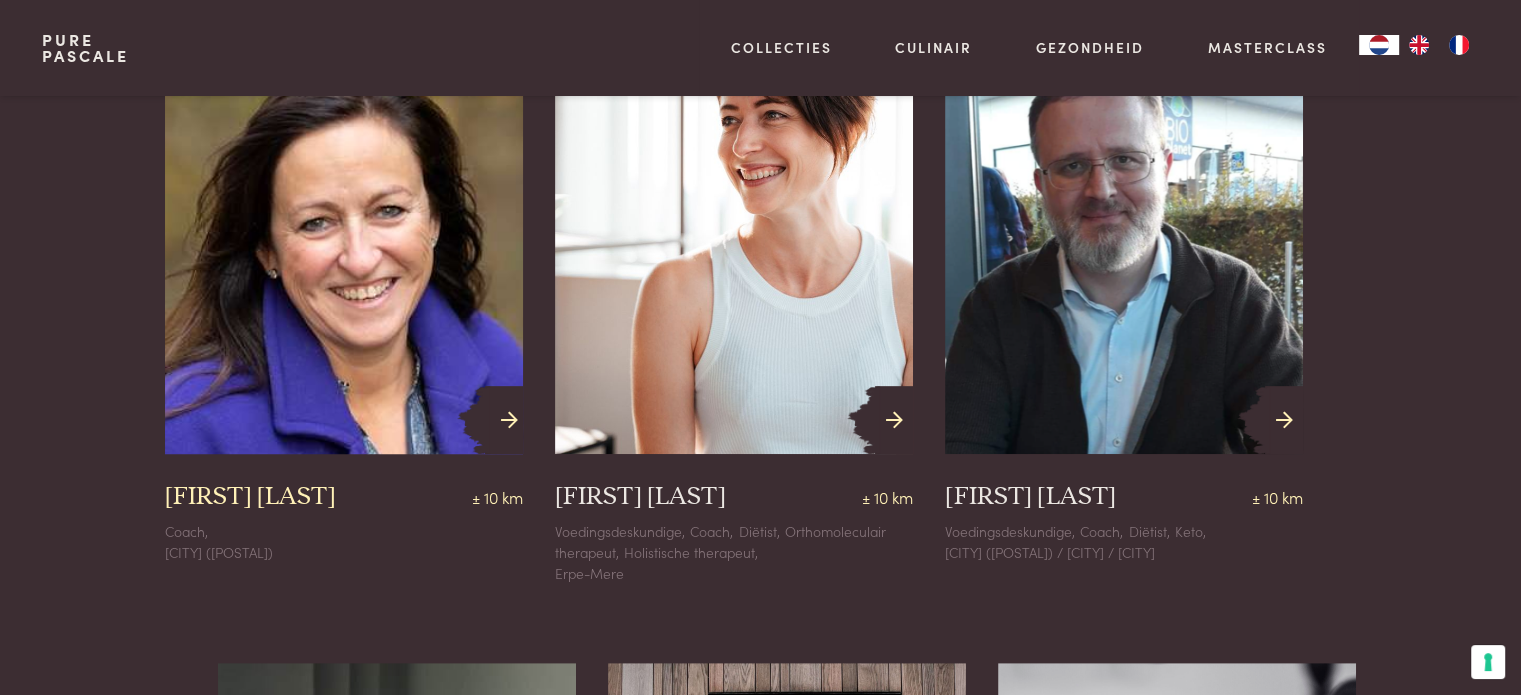 scroll, scrollTop: 896, scrollLeft: 0, axis: vertical 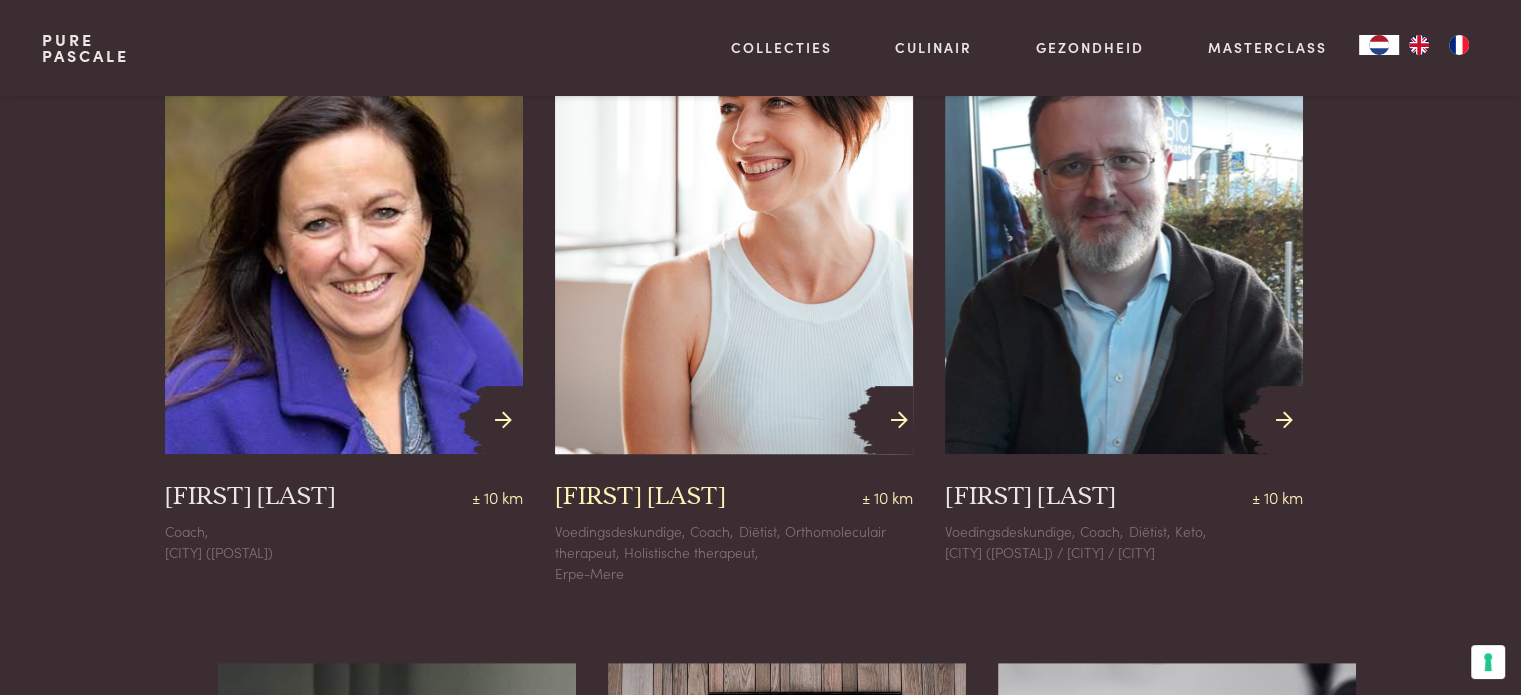 click at bounding box center [734, 230] 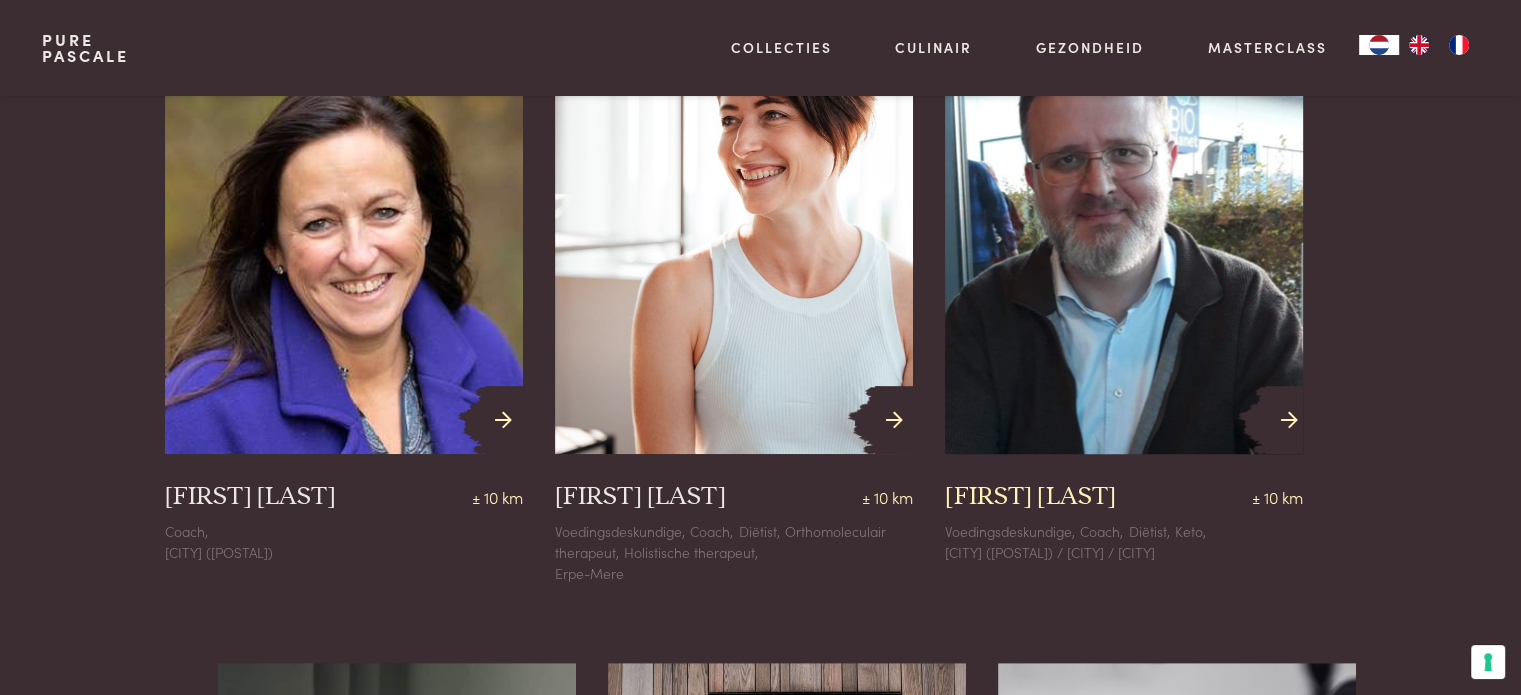click at bounding box center (1124, 230) 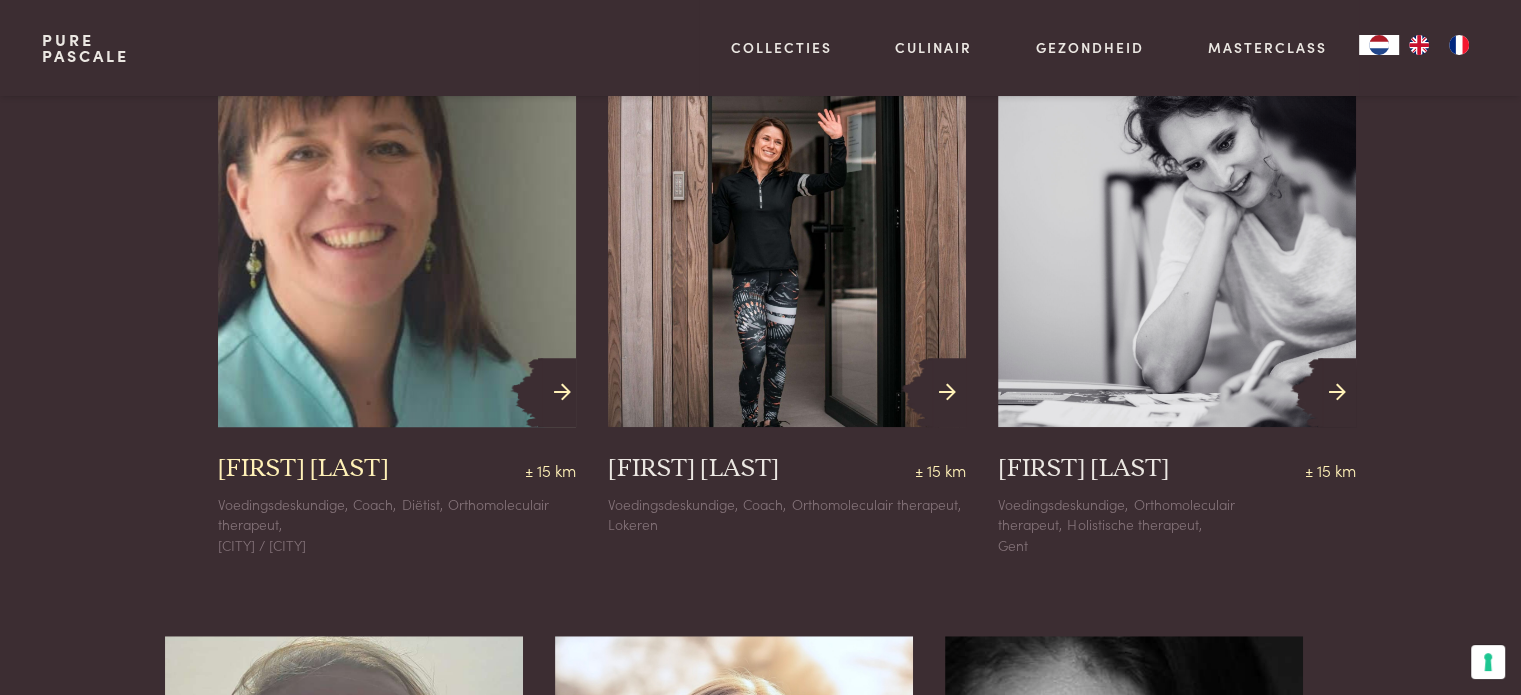scroll, scrollTop: 1528, scrollLeft: 0, axis: vertical 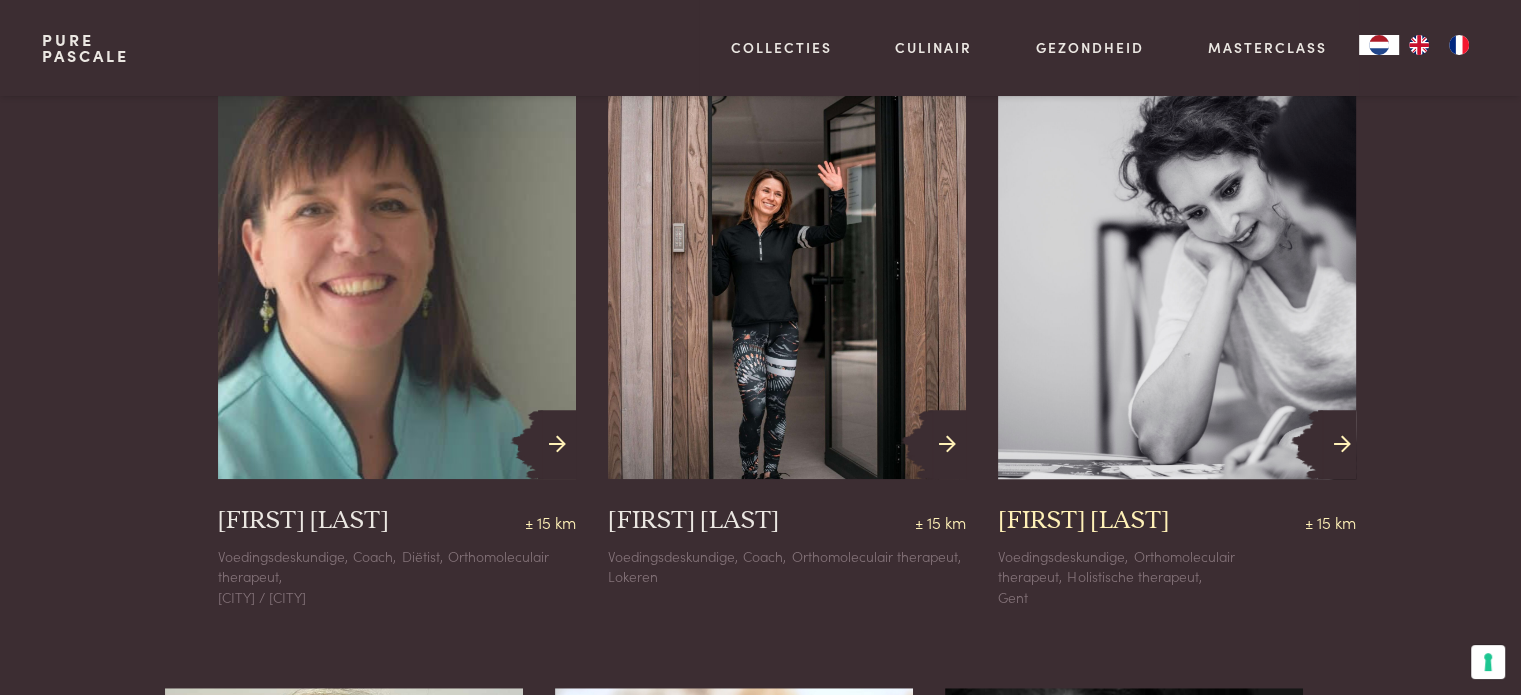 click at bounding box center (1177, 255) 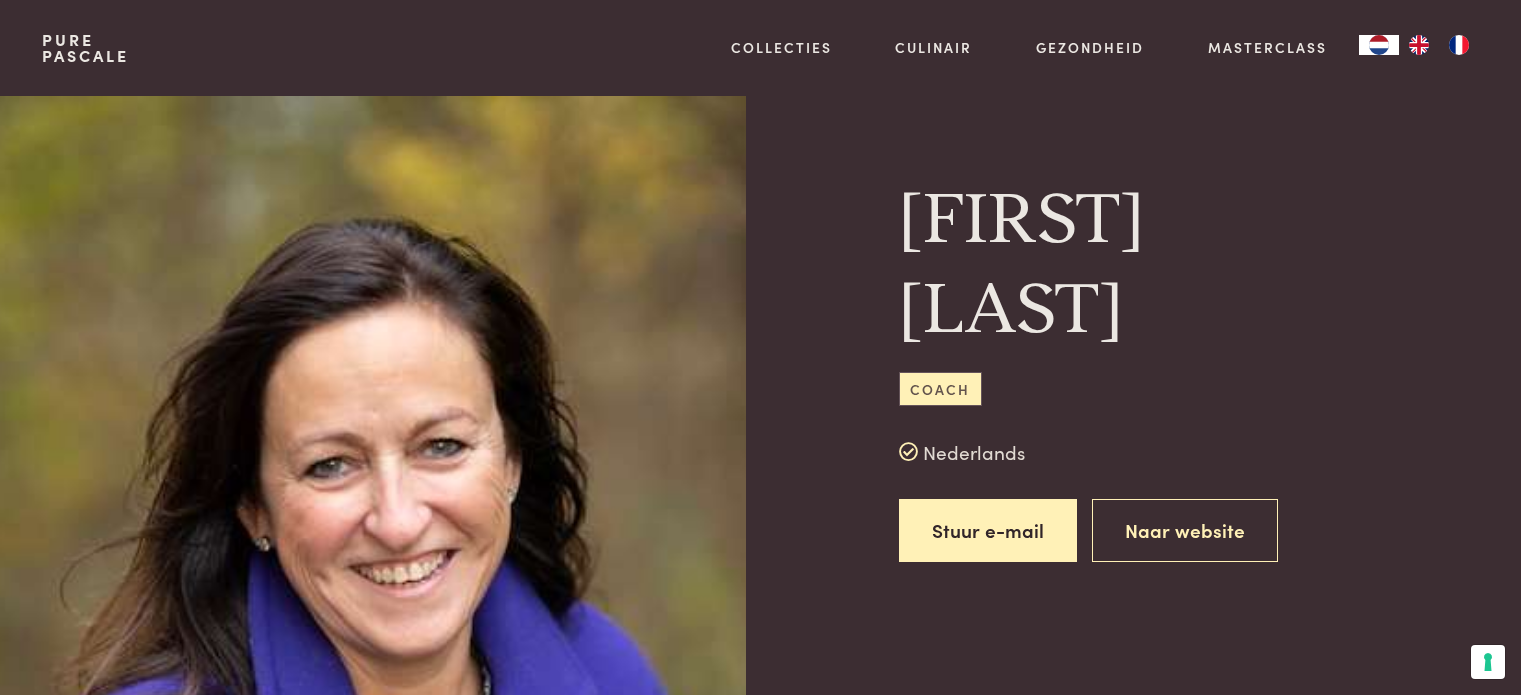 scroll, scrollTop: 0, scrollLeft: 0, axis: both 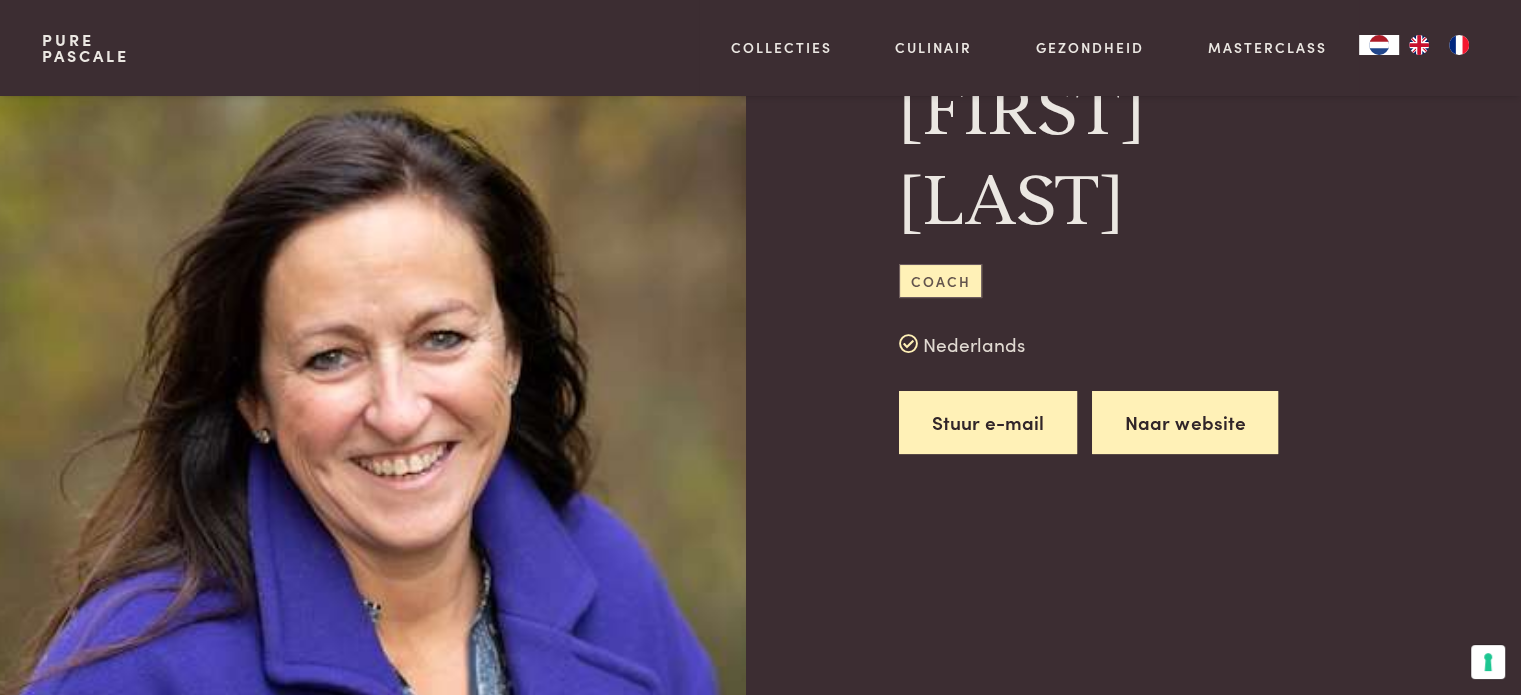 click on "Naar website" at bounding box center (1185, 422) 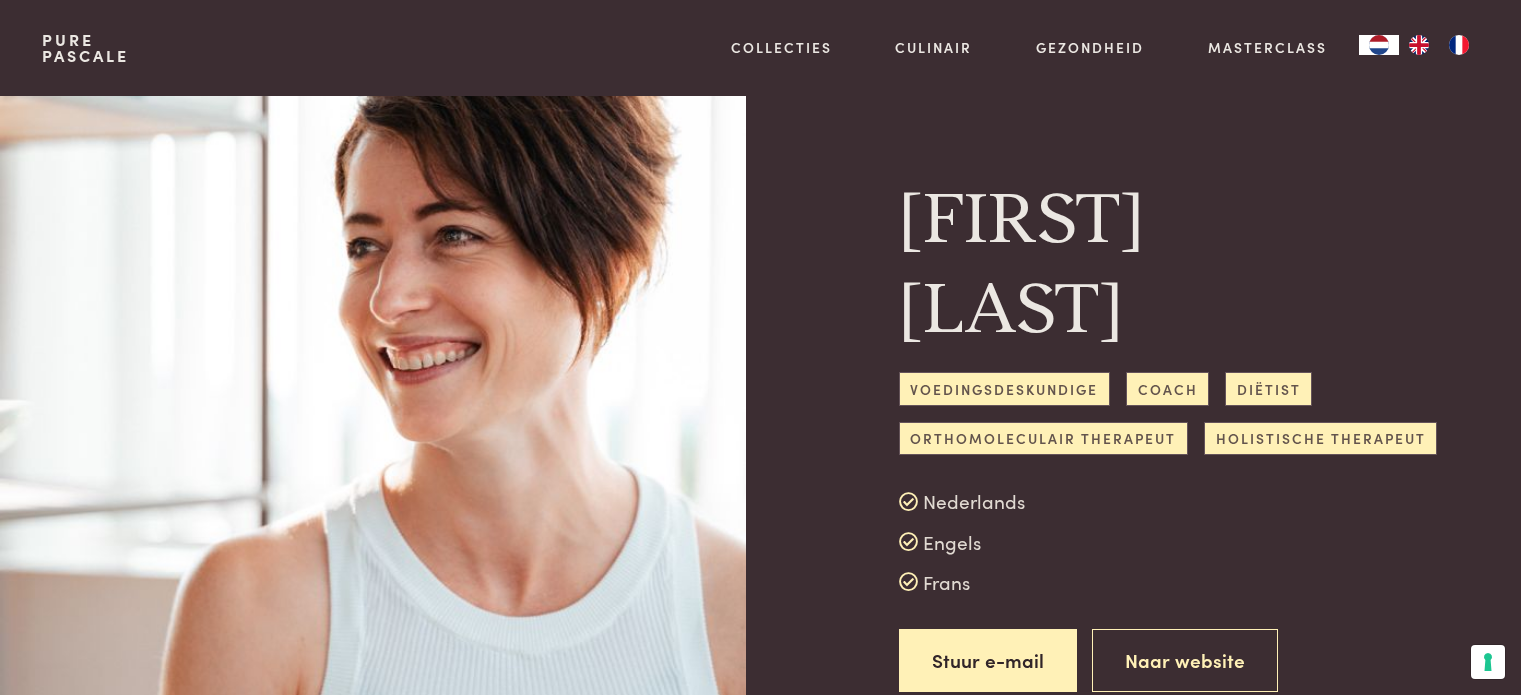 scroll, scrollTop: 0, scrollLeft: 0, axis: both 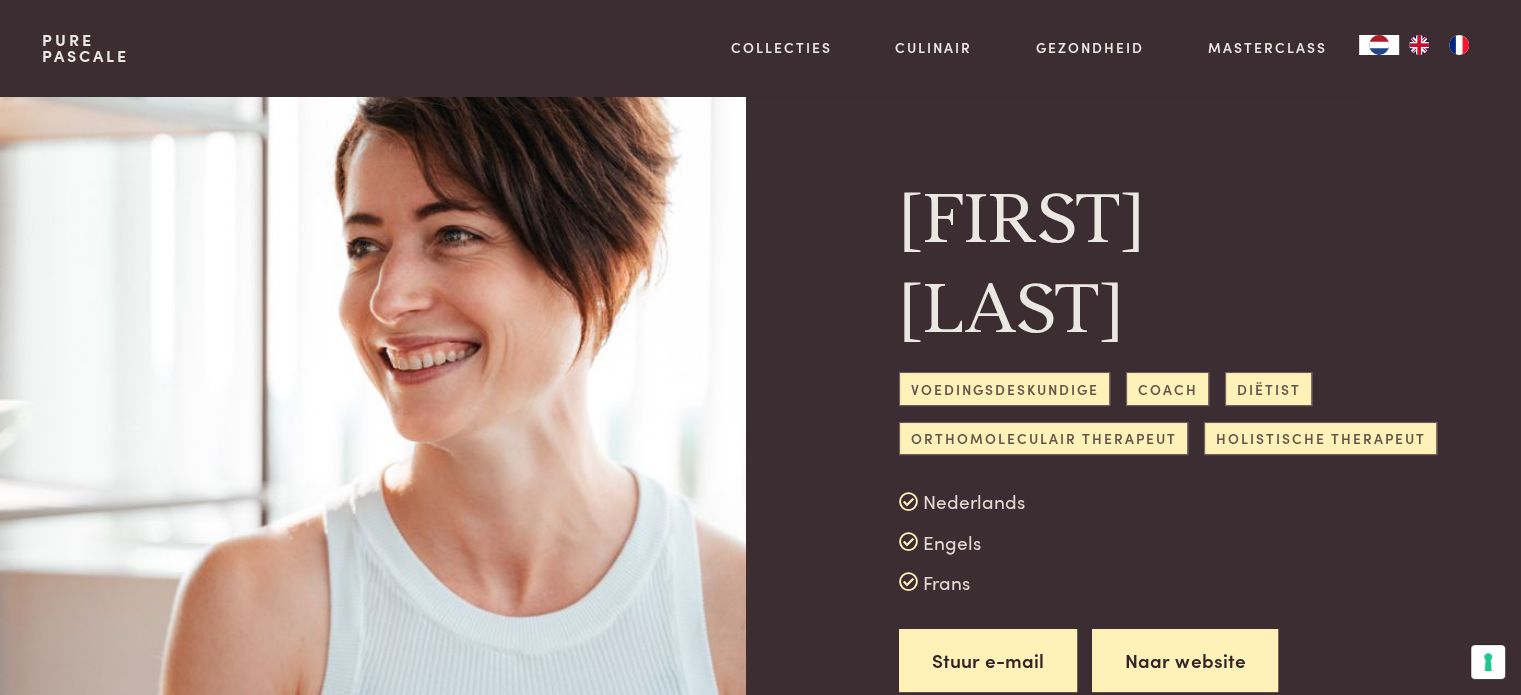 click on "Naar website" at bounding box center [1185, 660] 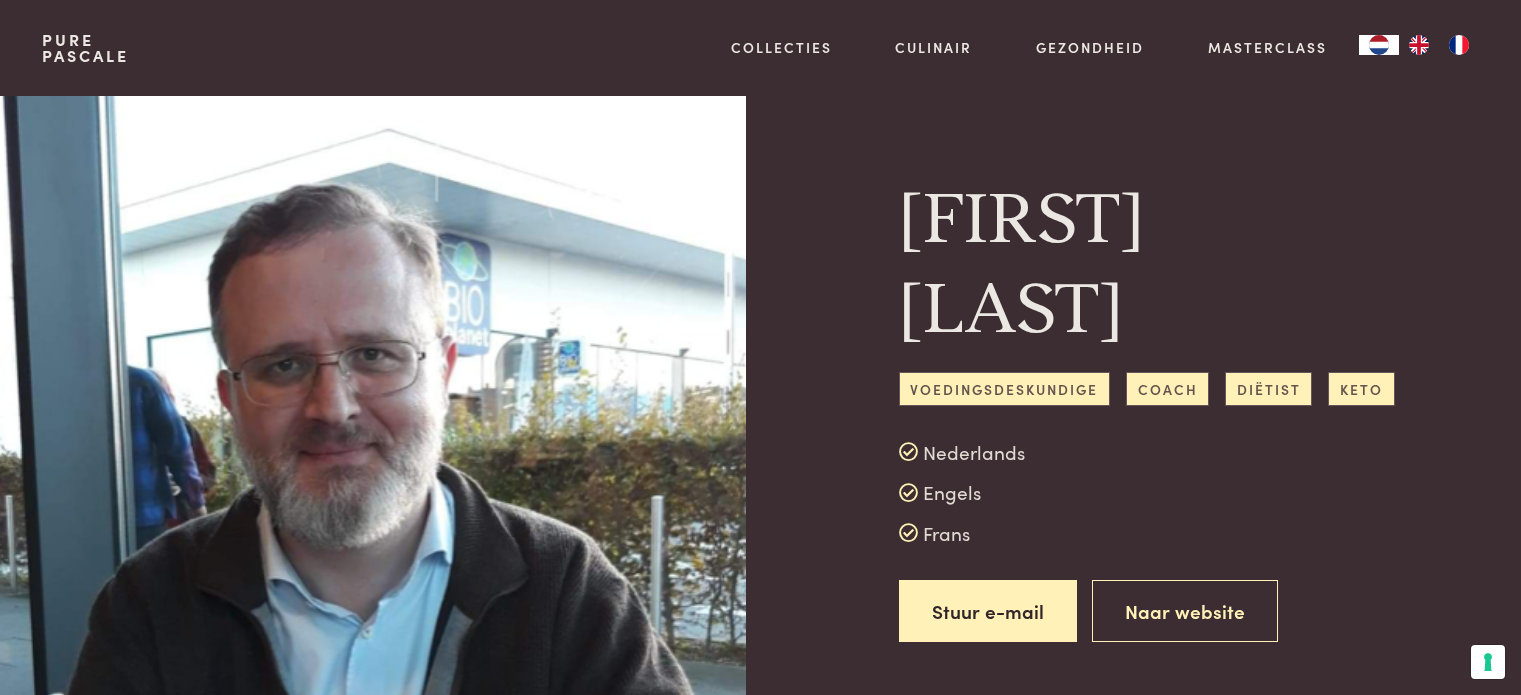 scroll, scrollTop: 0, scrollLeft: 0, axis: both 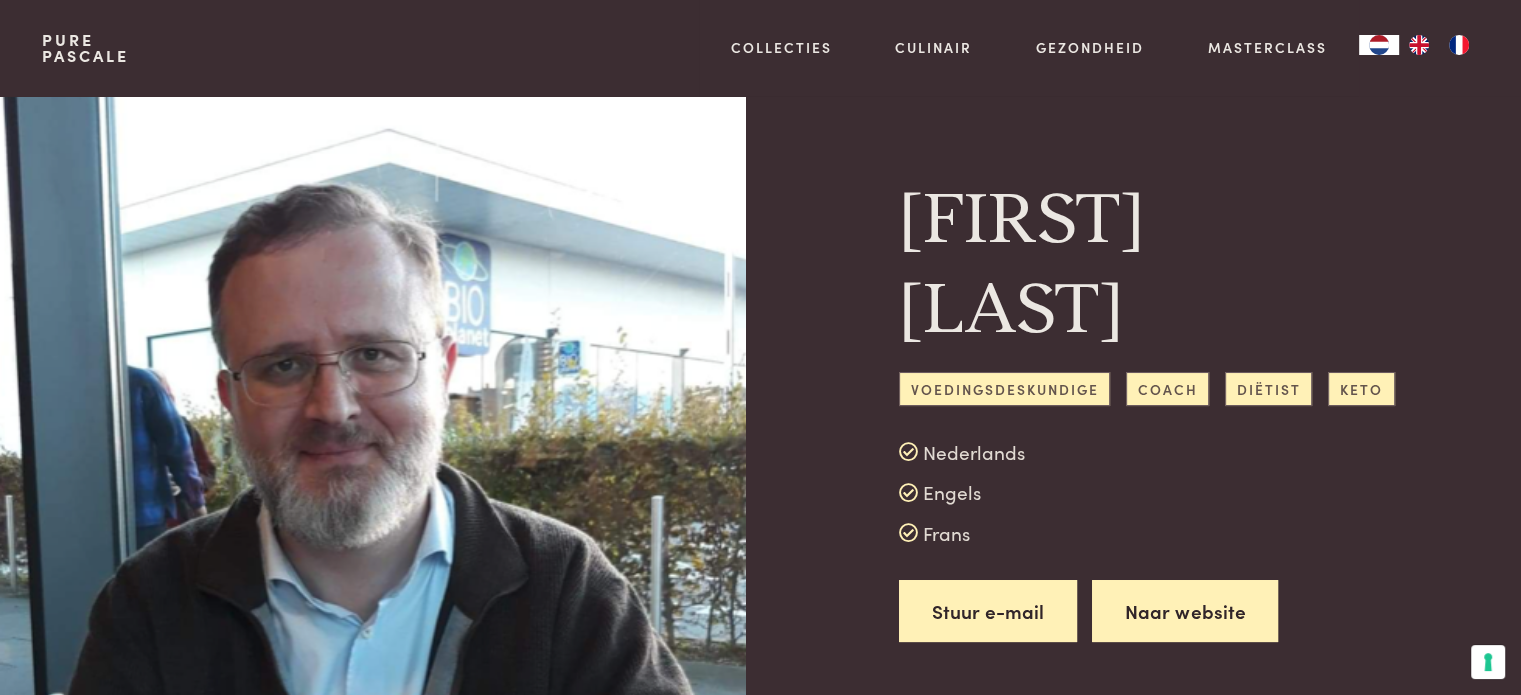 click on "Naar website" at bounding box center [1185, 611] 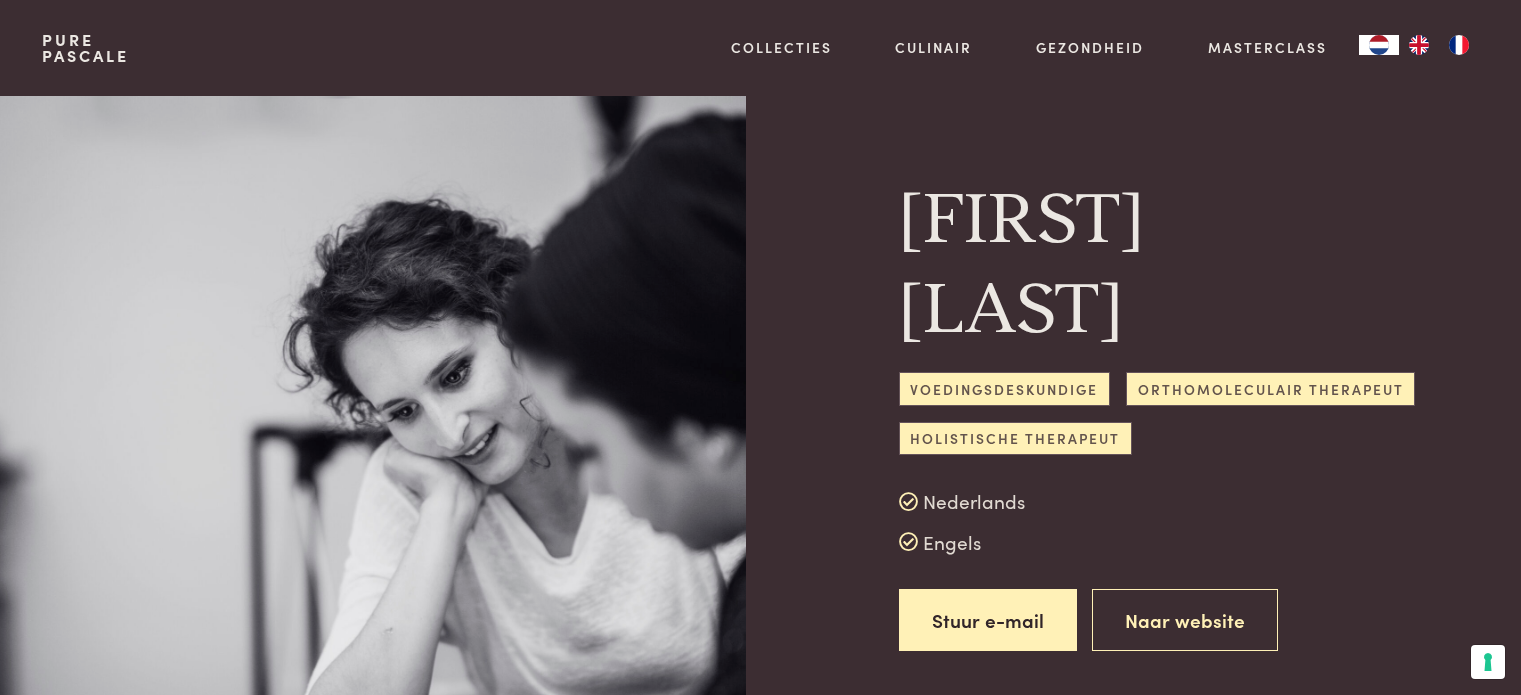 scroll, scrollTop: 0, scrollLeft: 0, axis: both 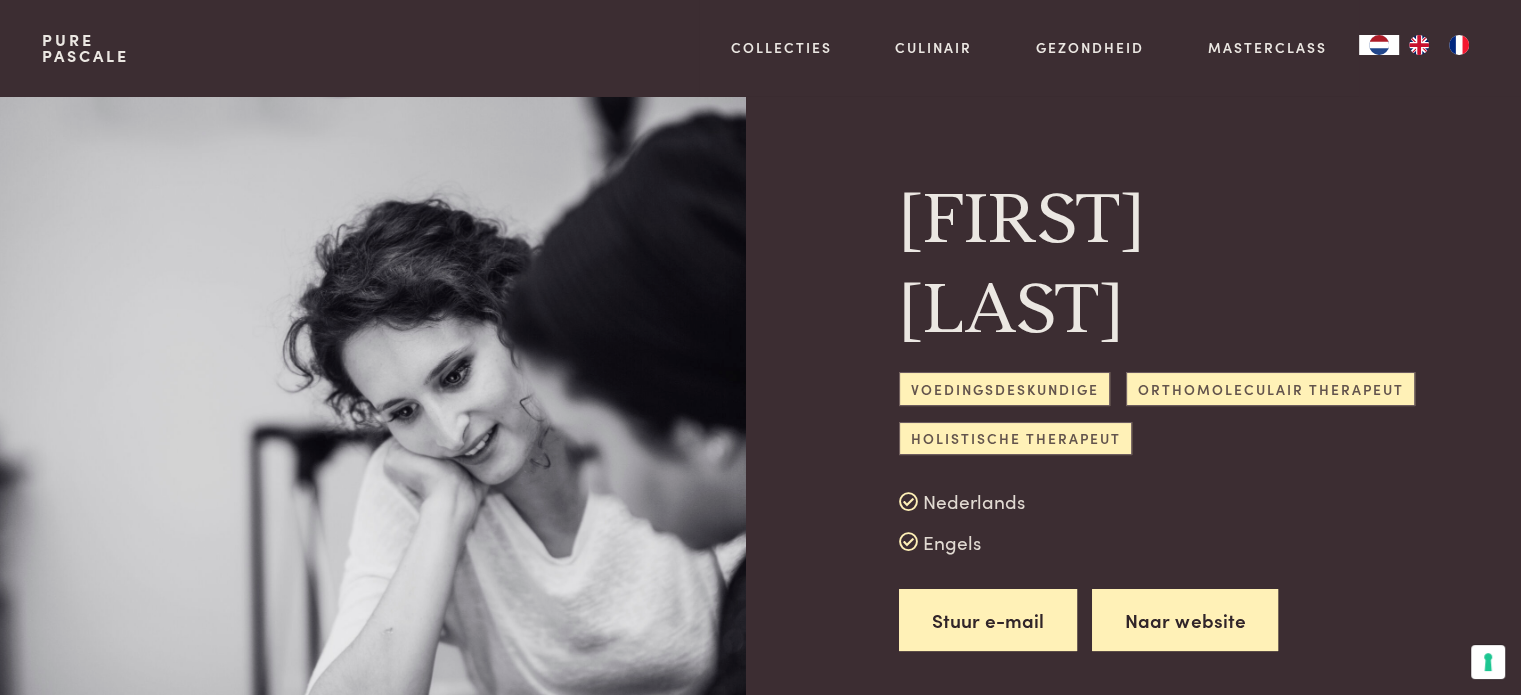 click on "Naar website" at bounding box center (1185, 620) 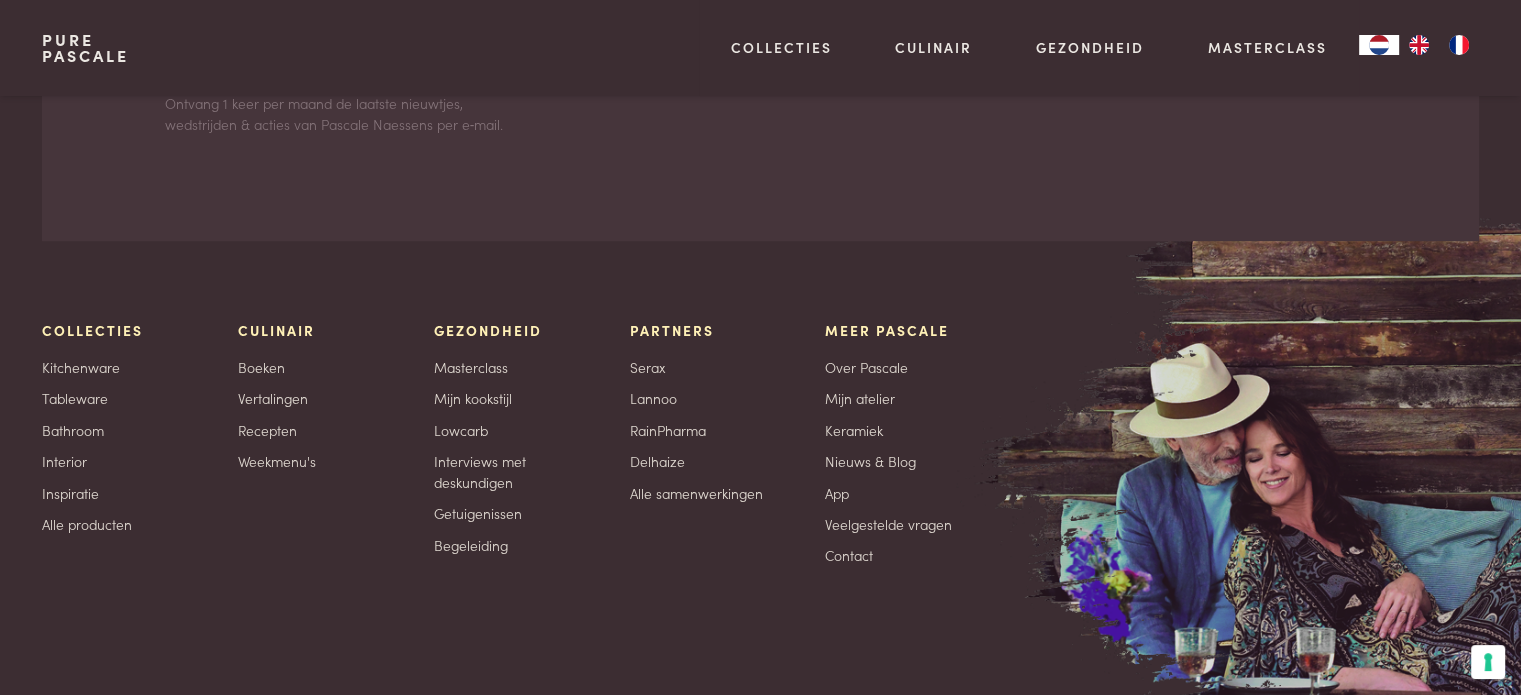 scroll, scrollTop: 0, scrollLeft: 0, axis: both 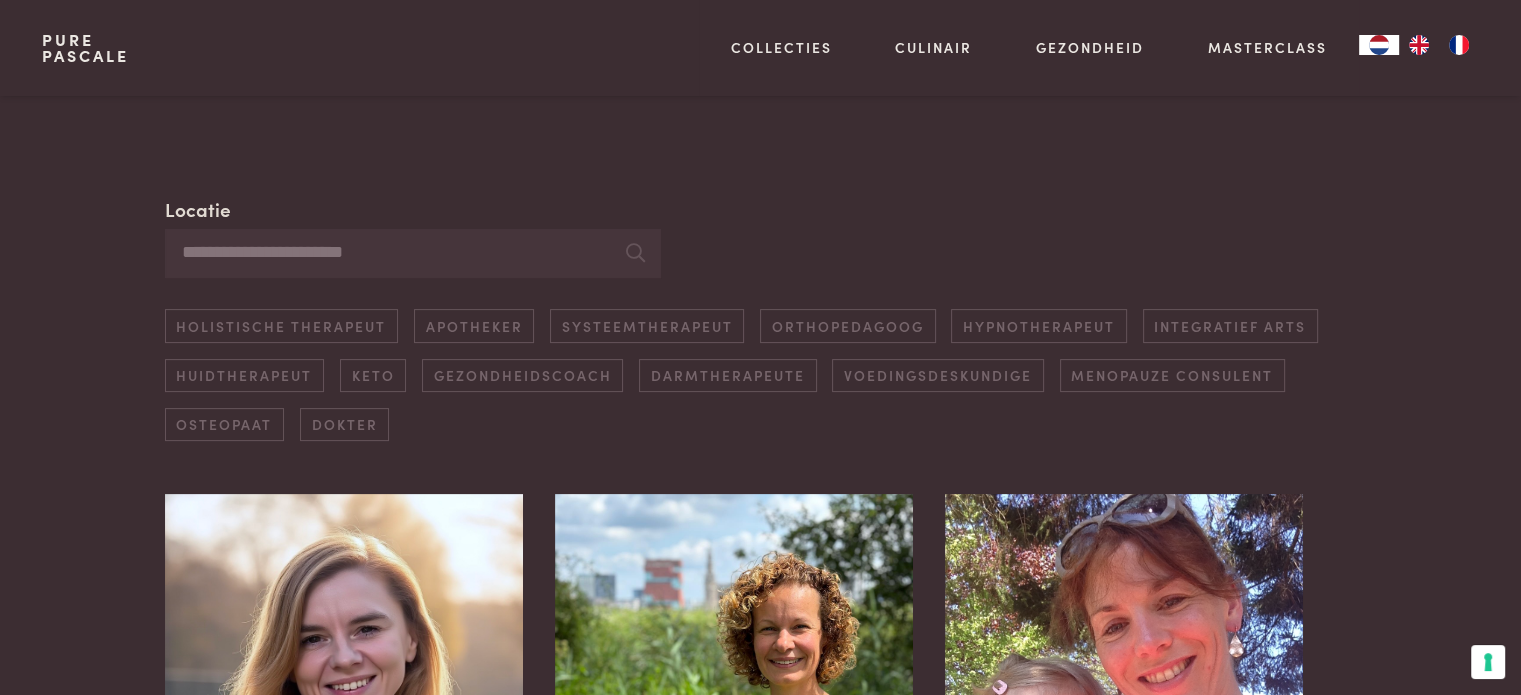 click on "Locatie" at bounding box center [413, 253] 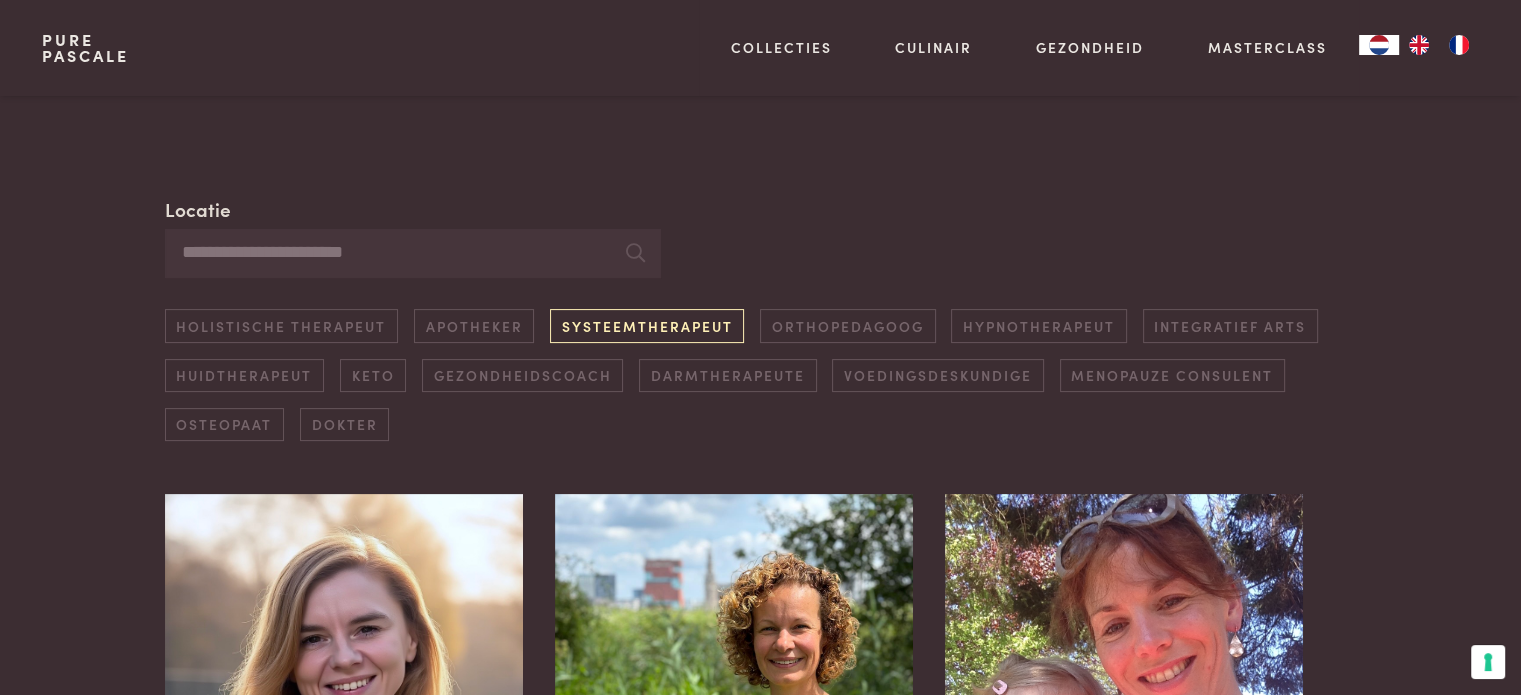 click on "Systeemtherapeut" at bounding box center (647, 325) 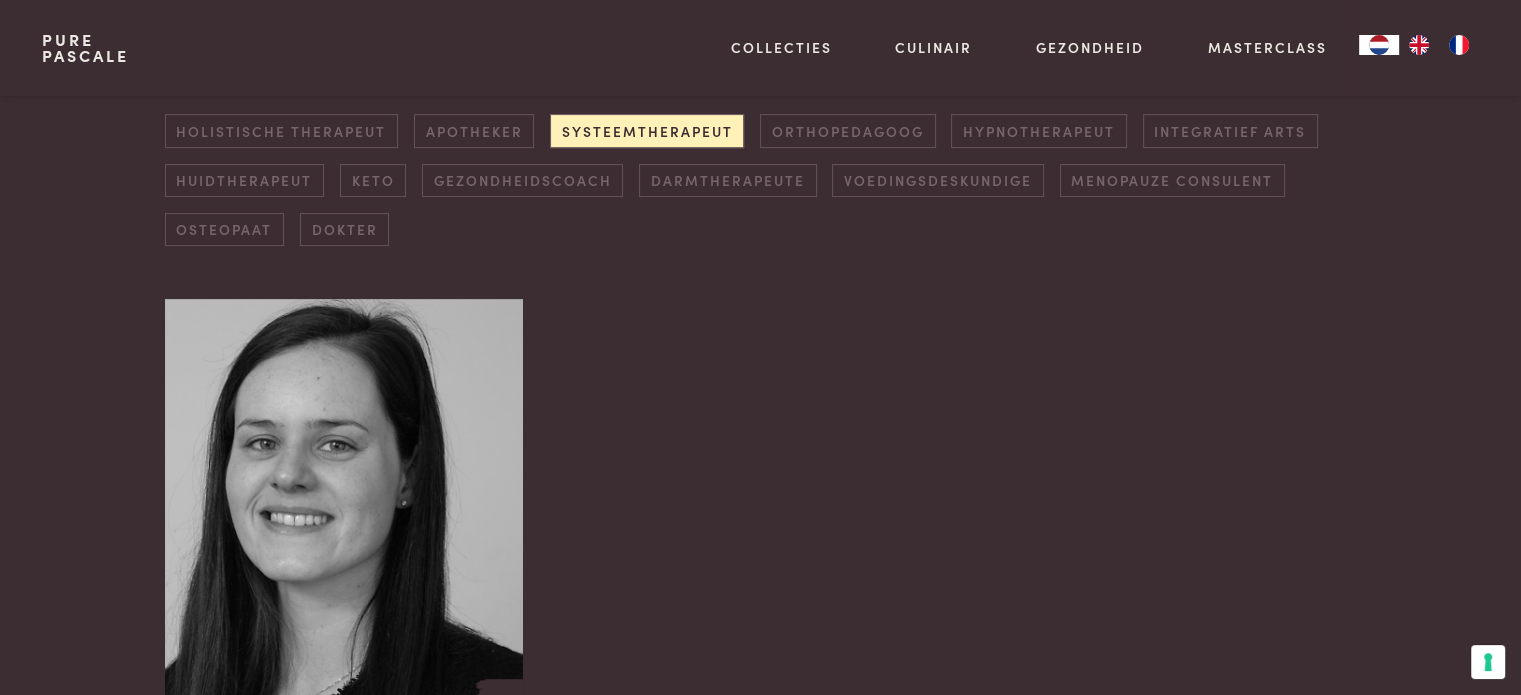 scroll, scrollTop: 828, scrollLeft: 0, axis: vertical 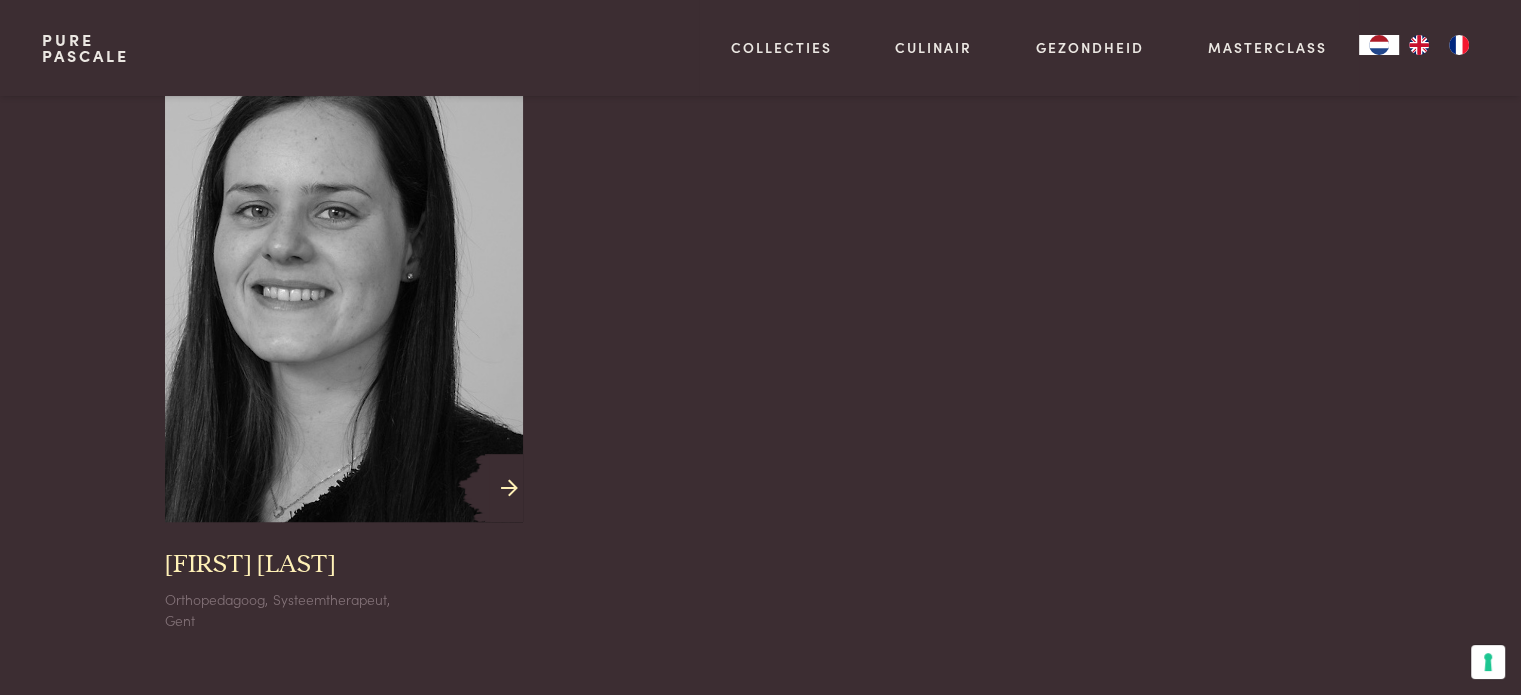 click at bounding box center (344, 298) 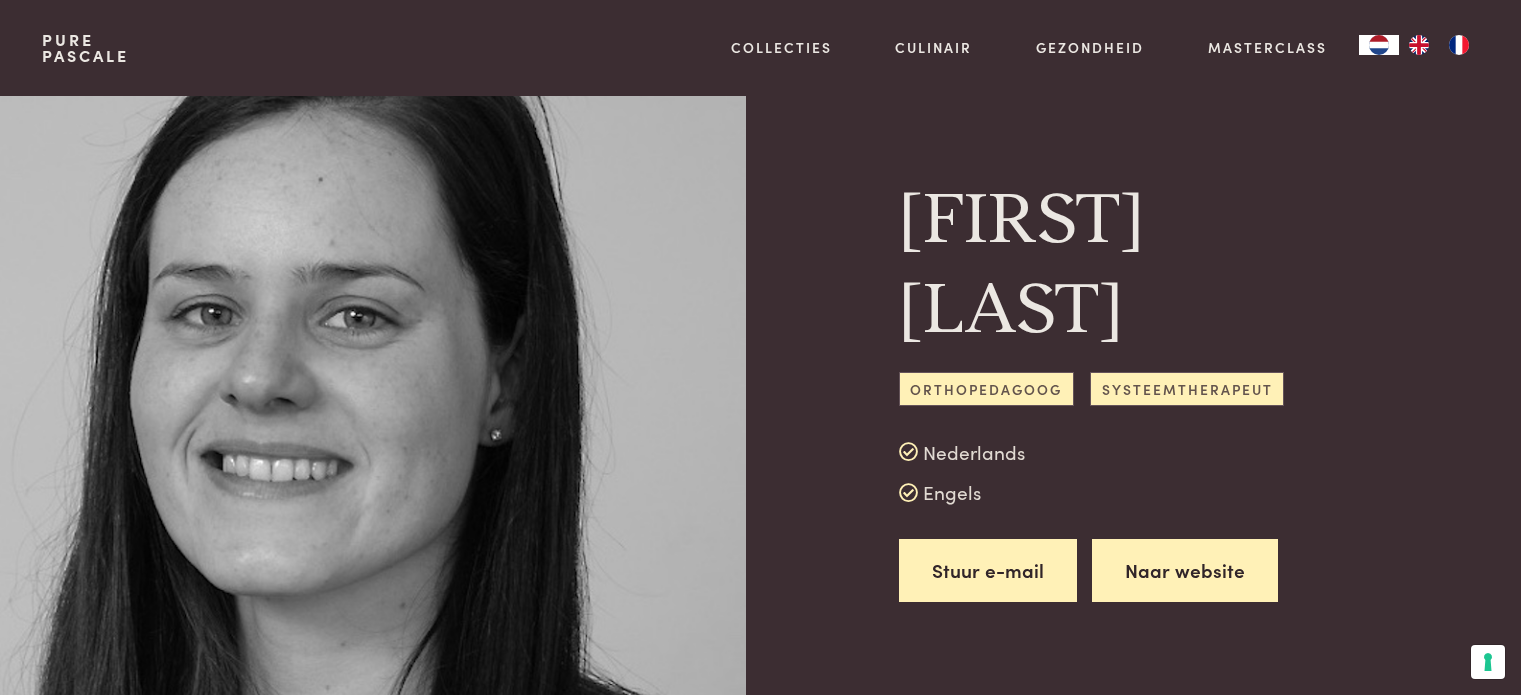 scroll, scrollTop: 0, scrollLeft: 0, axis: both 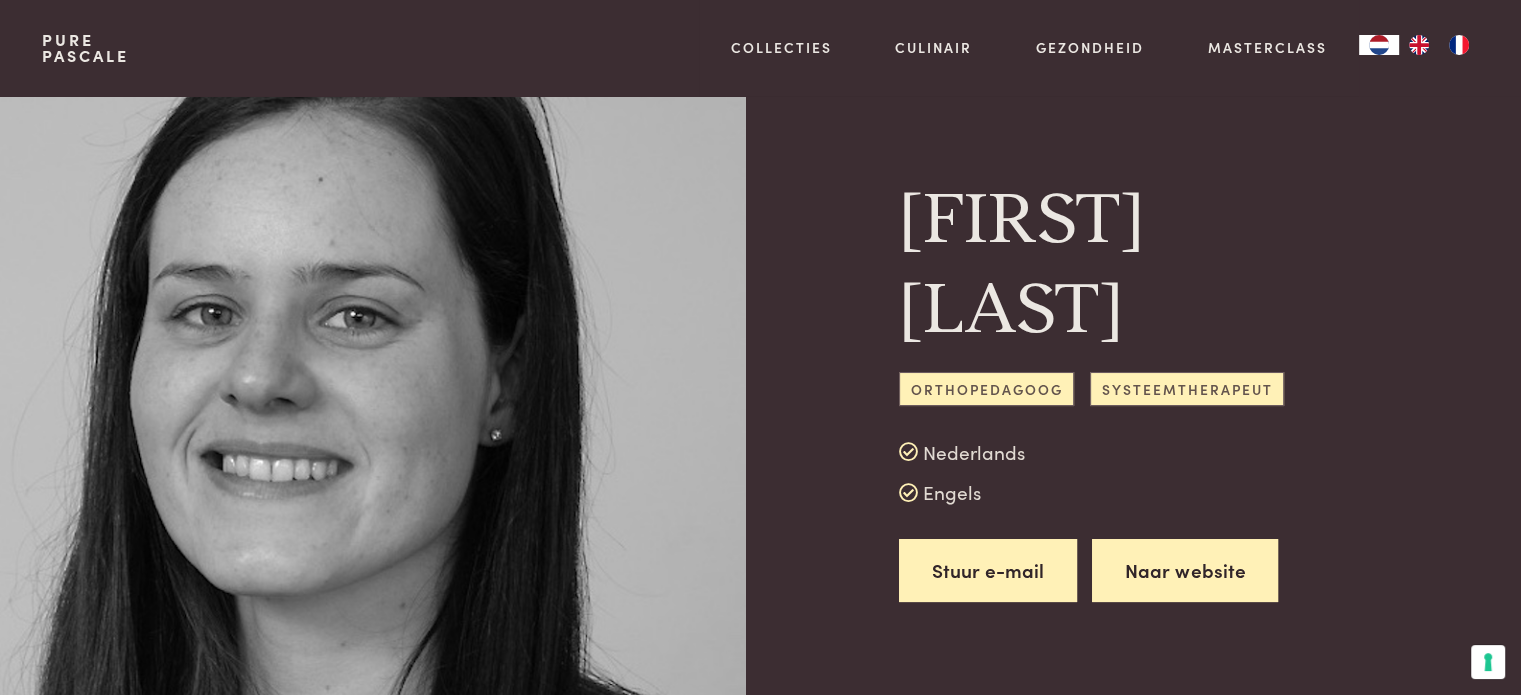 click on "Naar website" at bounding box center [1185, 570] 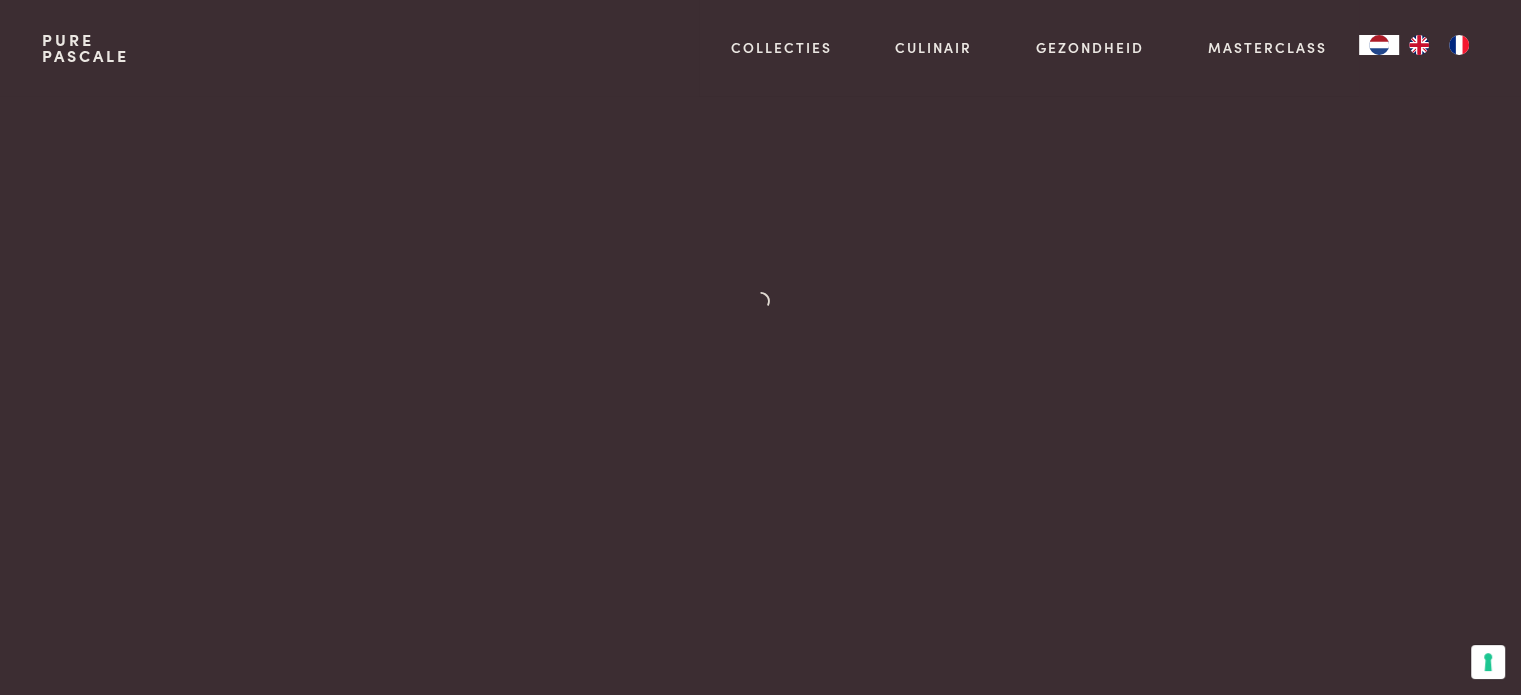scroll, scrollTop: 0, scrollLeft: 0, axis: both 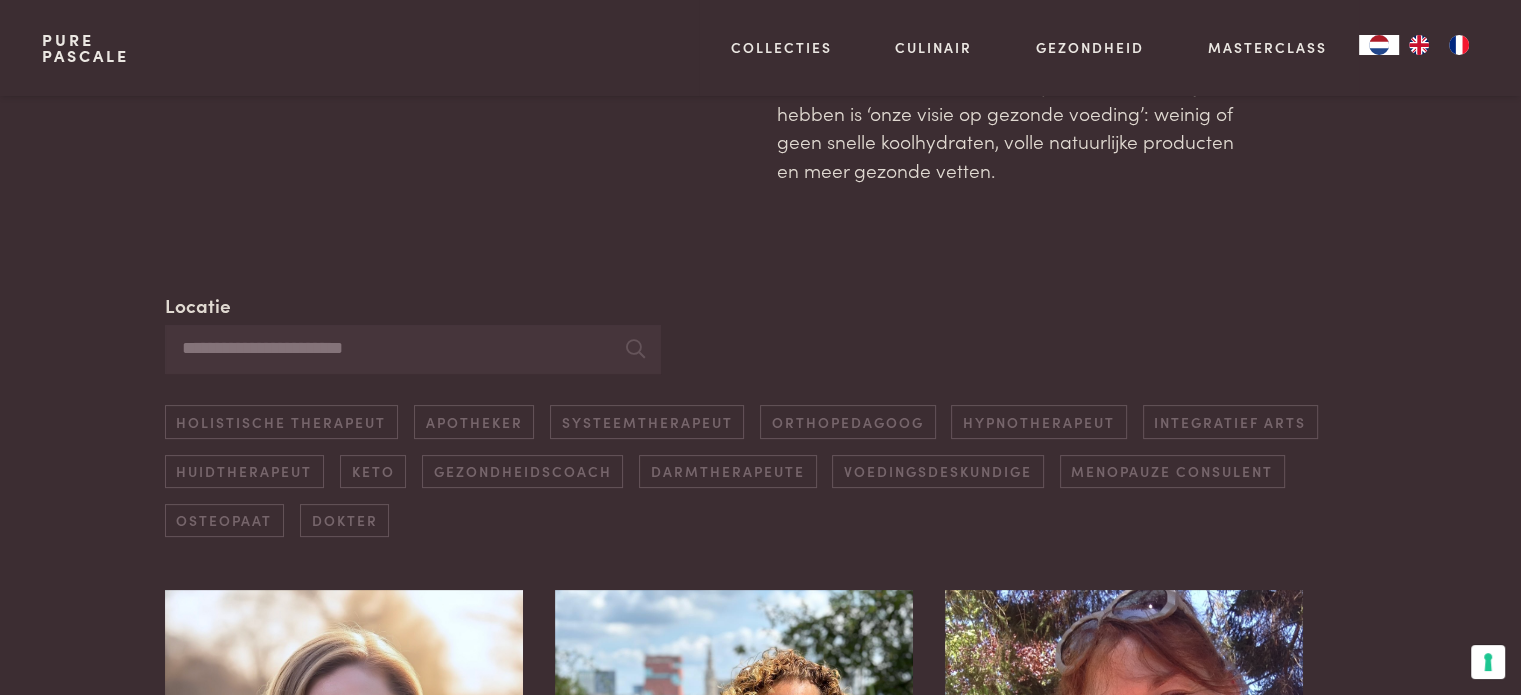 click on "Locatie" at bounding box center [413, 349] 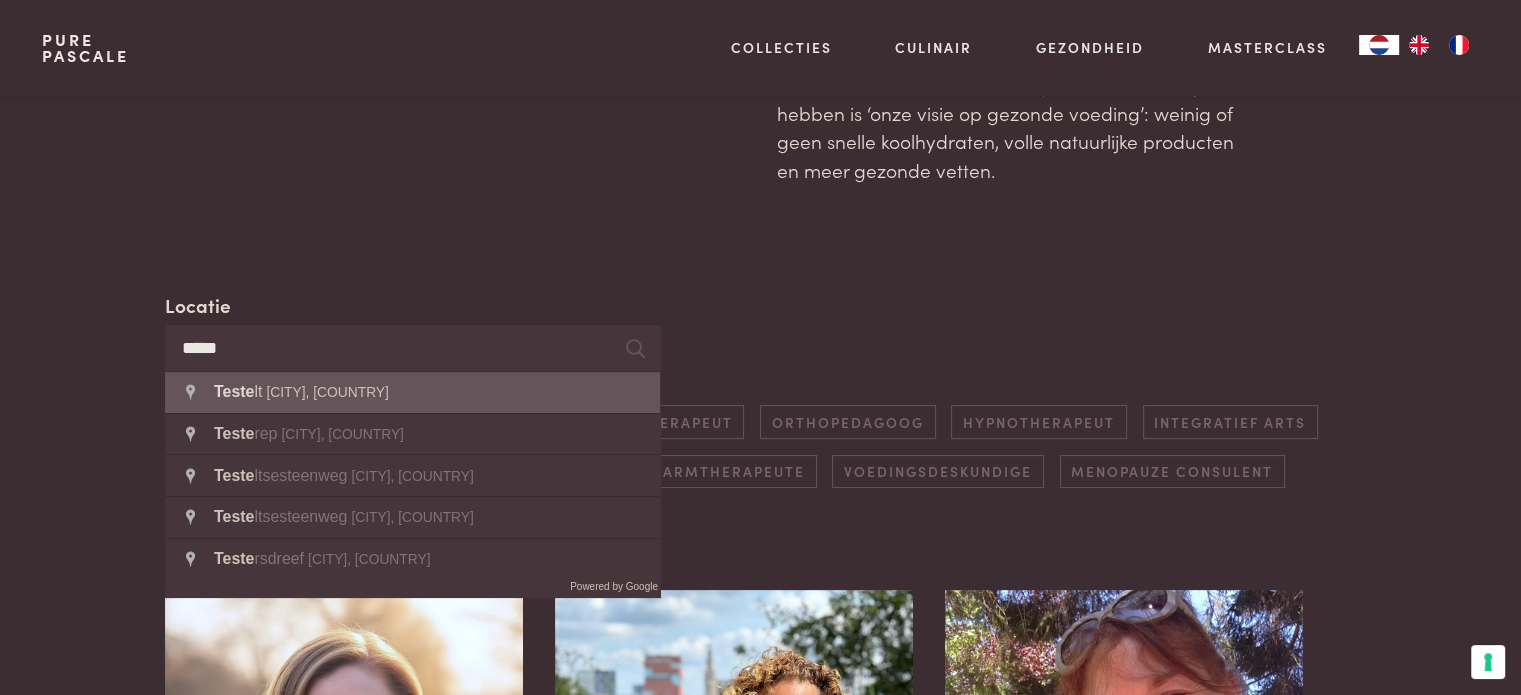 type on "**********" 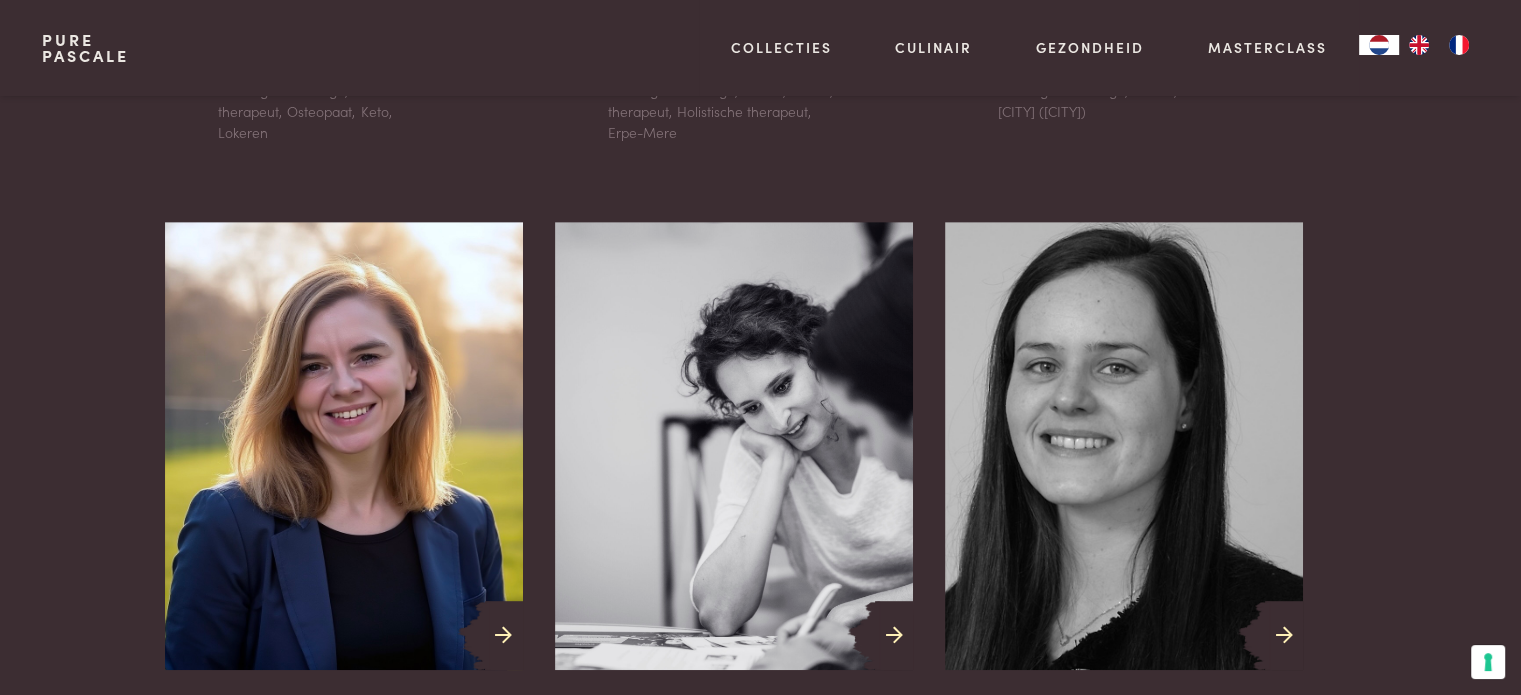 scroll, scrollTop: 8516, scrollLeft: 0, axis: vertical 